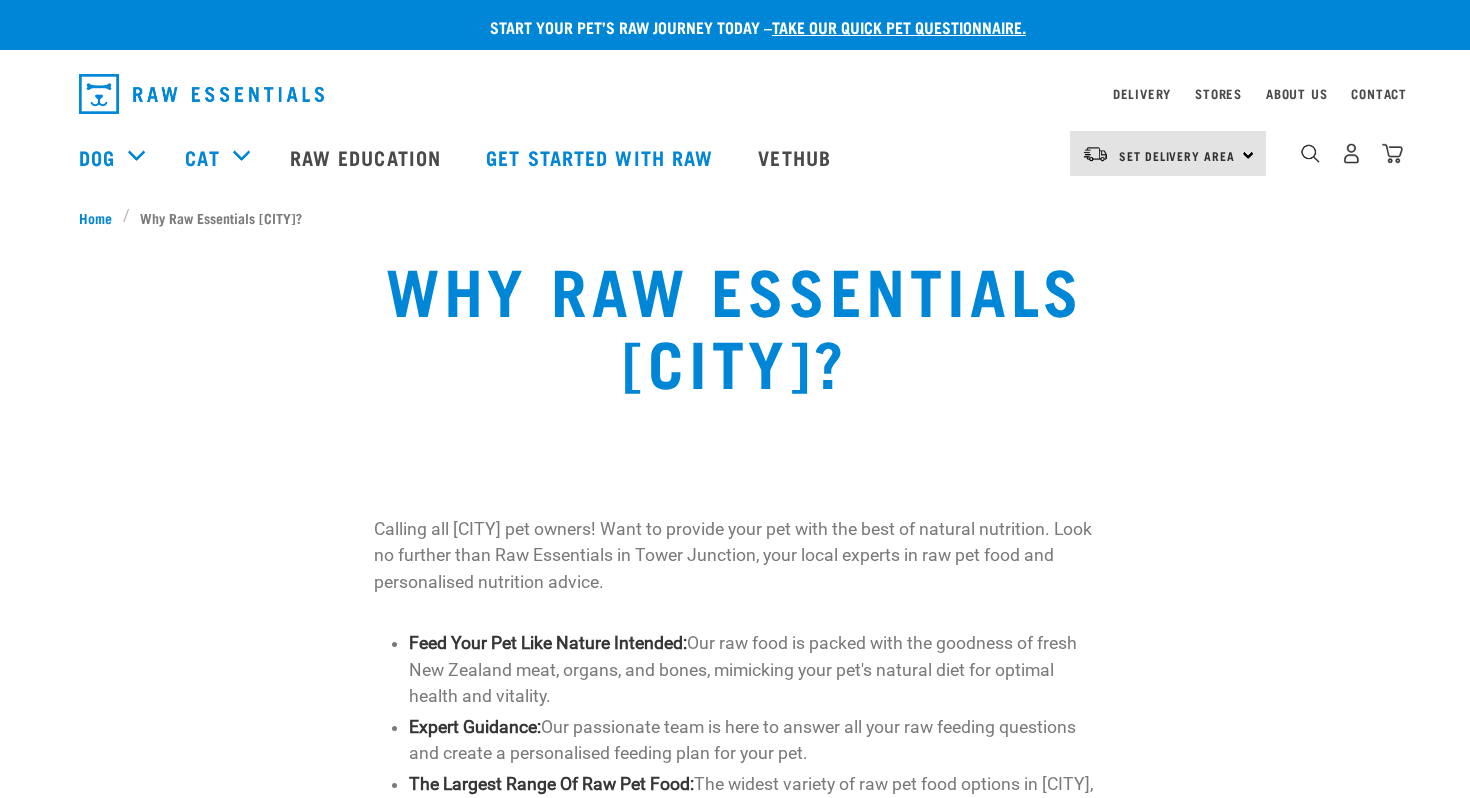 scroll, scrollTop: 0, scrollLeft: 0, axis: both 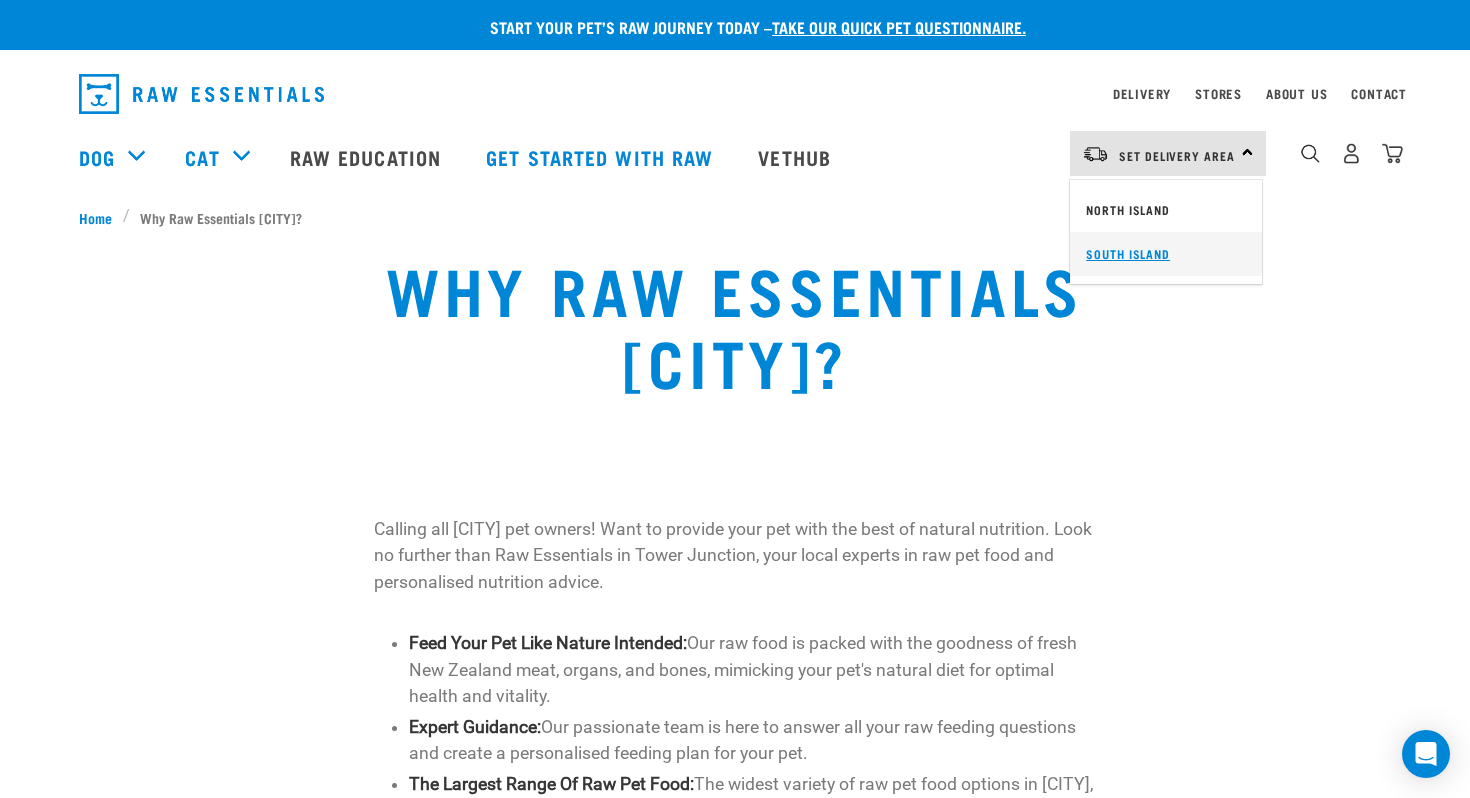 click on "South Island" at bounding box center (1166, 254) 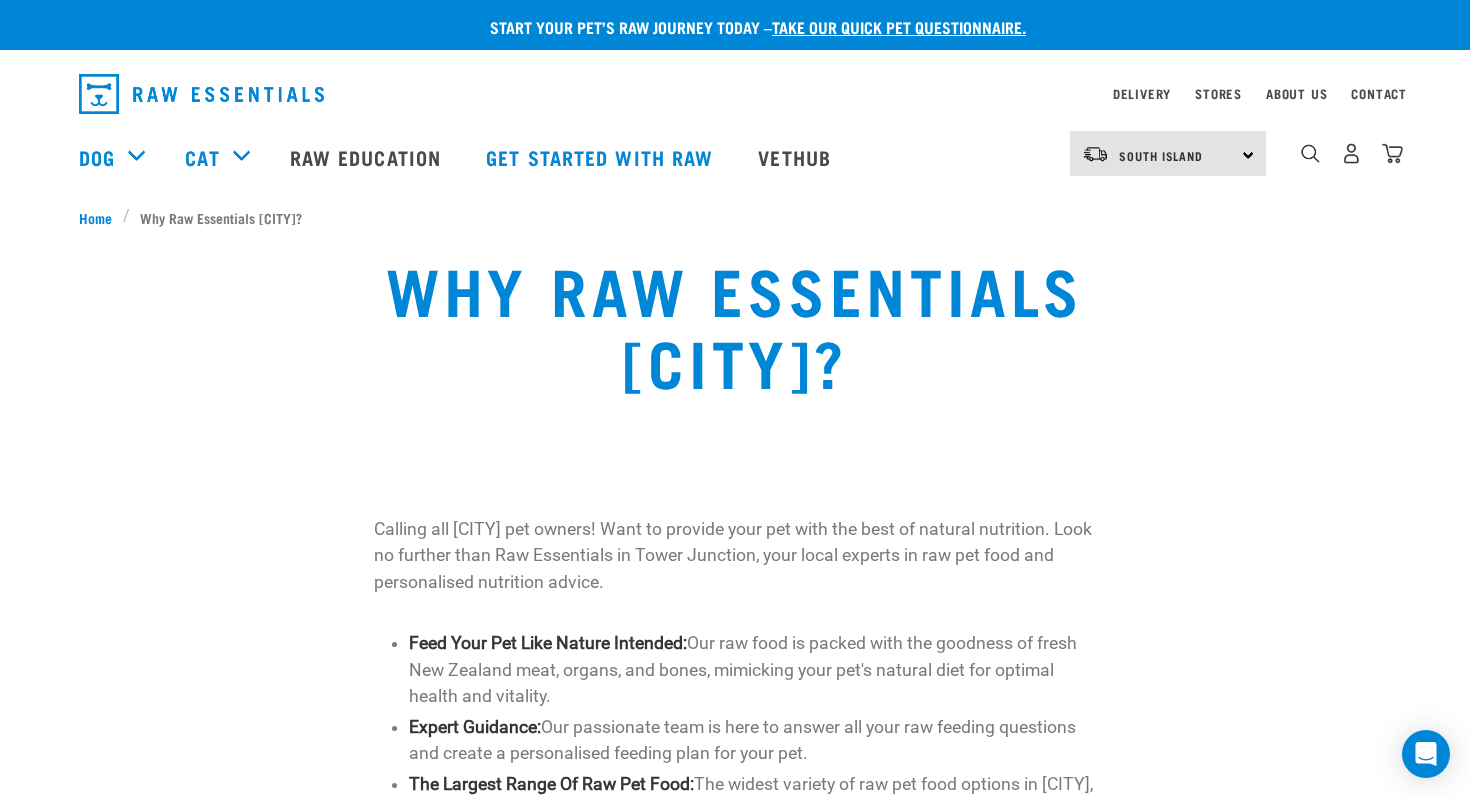 scroll, scrollTop: 0, scrollLeft: 0, axis: both 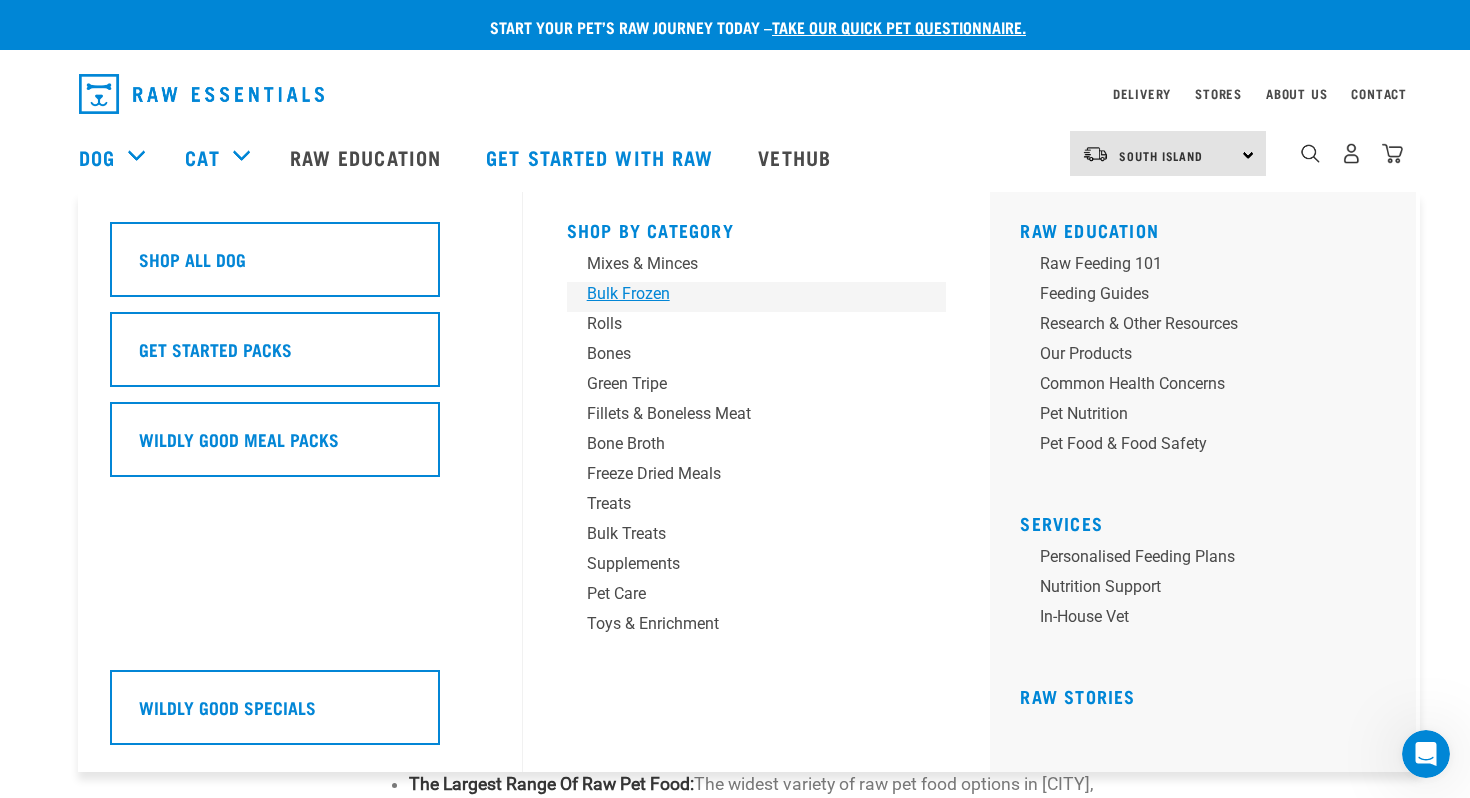 click on "Bulk Frozen" at bounding box center (743, 294) 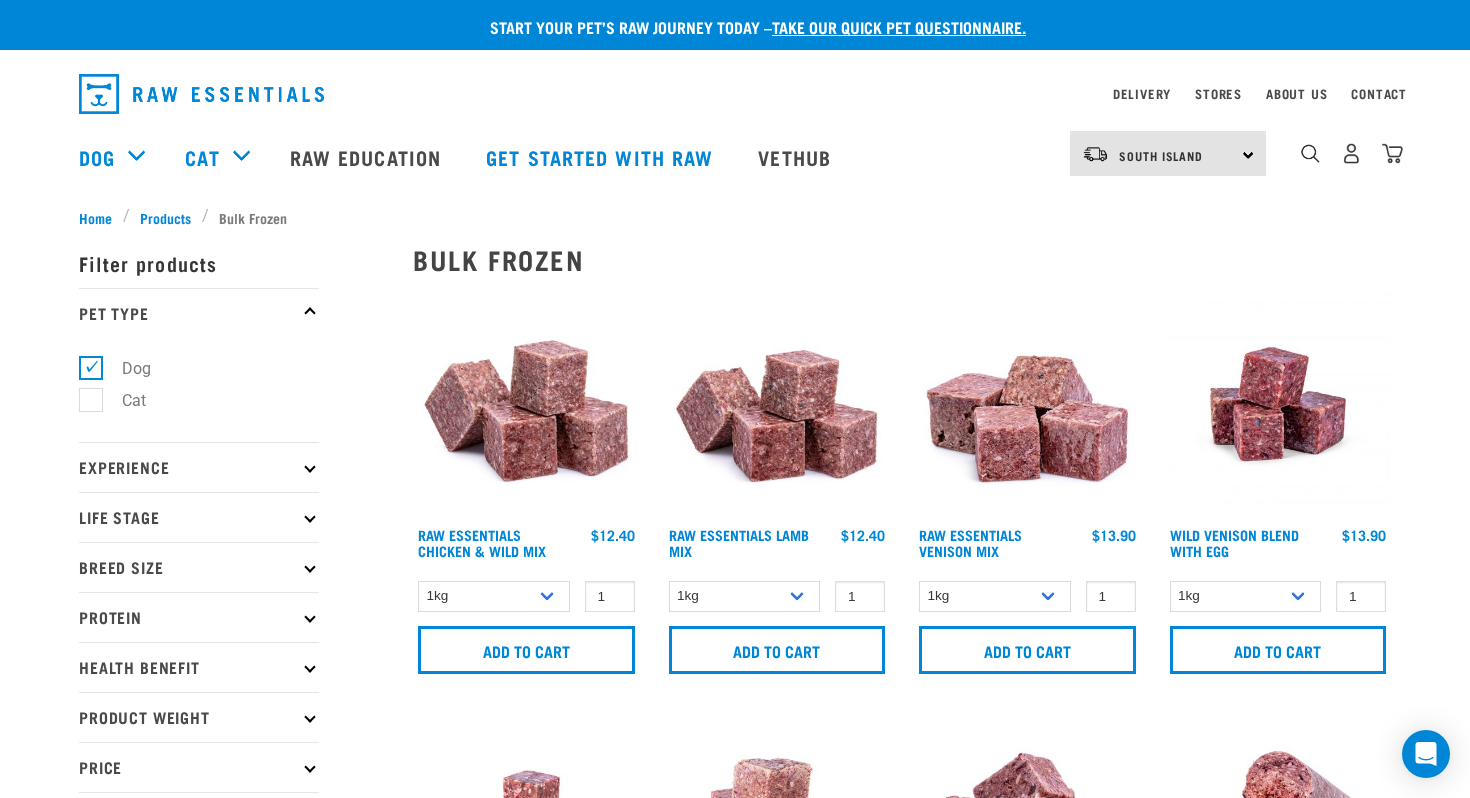 scroll, scrollTop: 0, scrollLeft: 0, axis: both 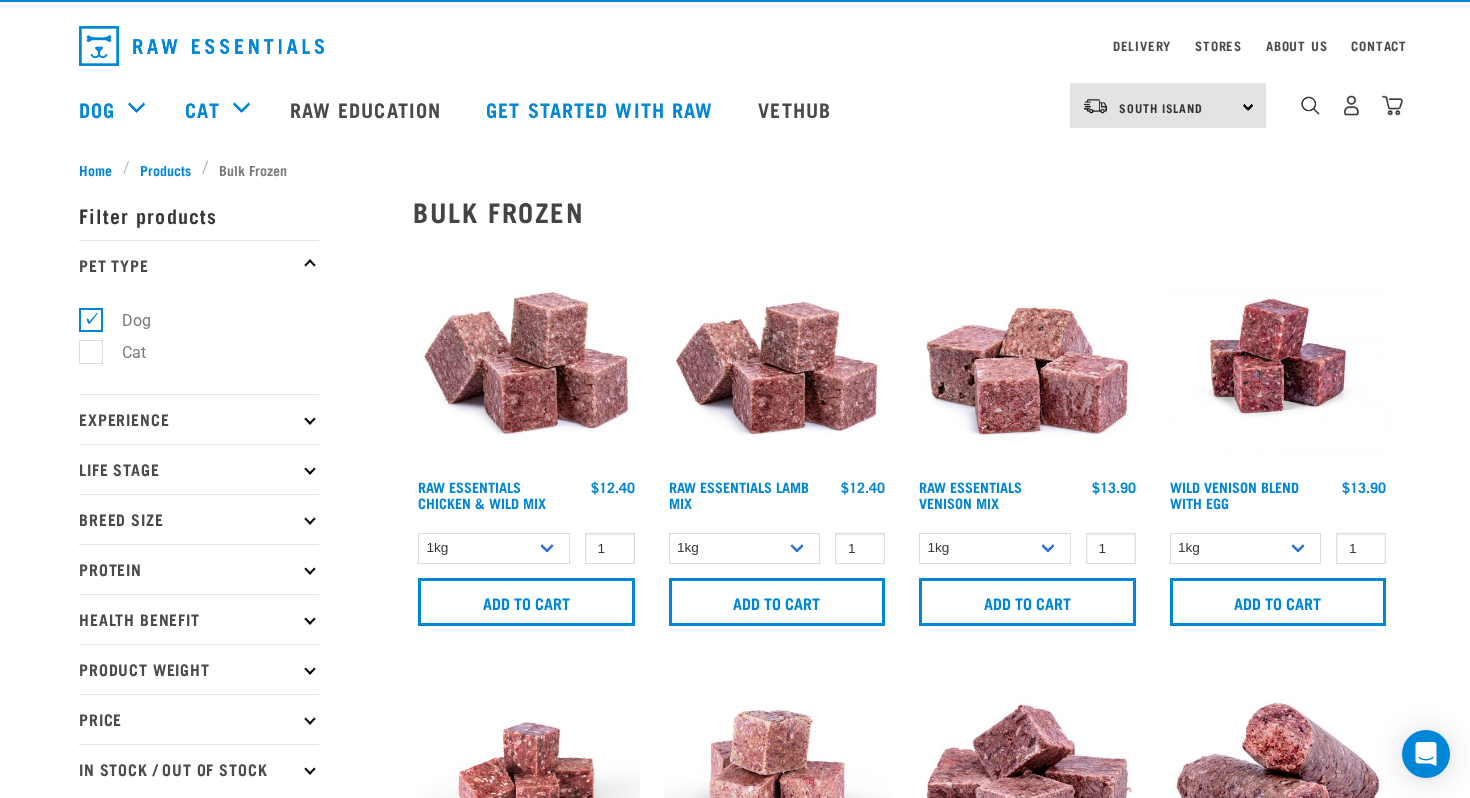 click at bounding box center (1027, 356) 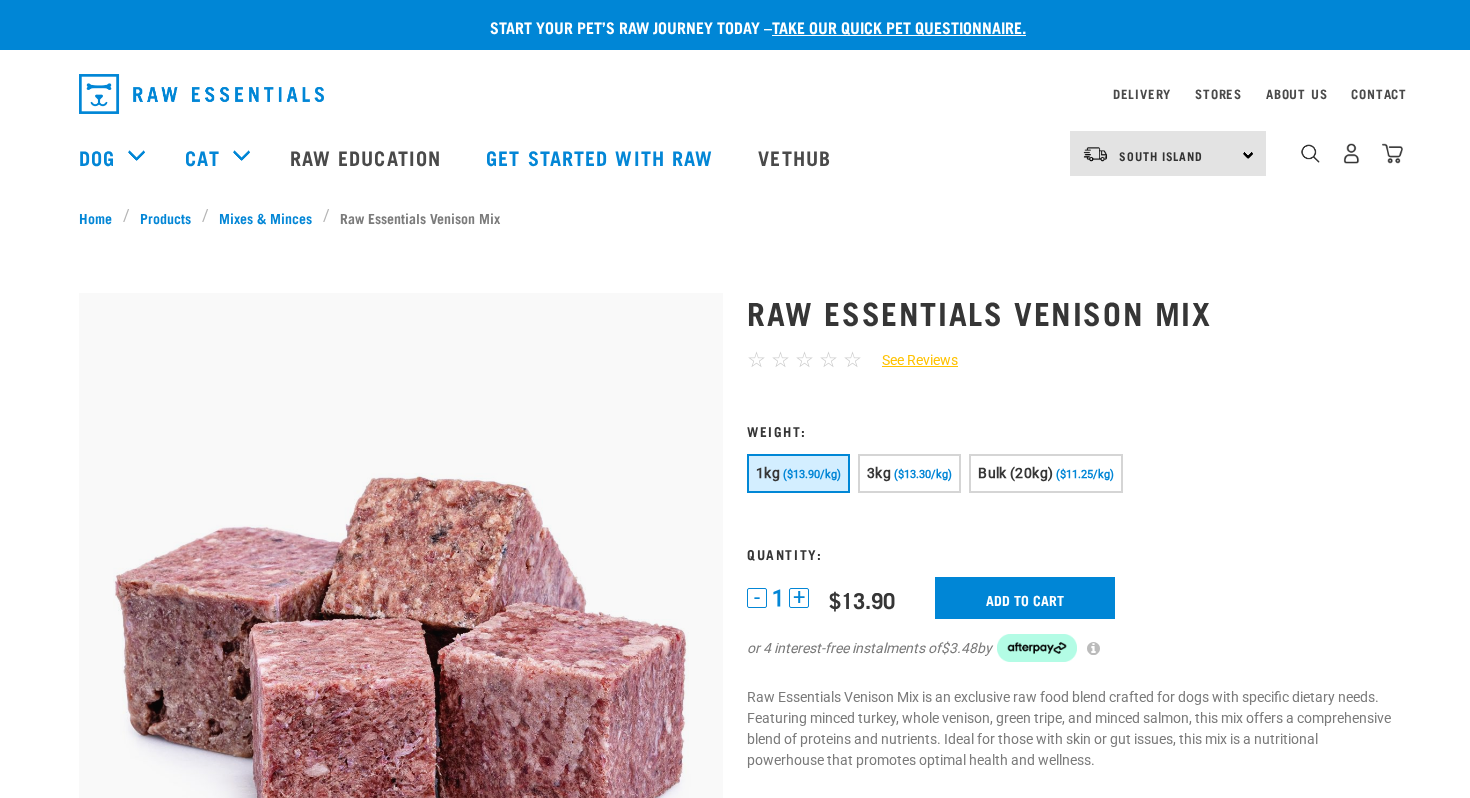 scroll, scrollTop: 0, scrollLeft: 0, axis: both 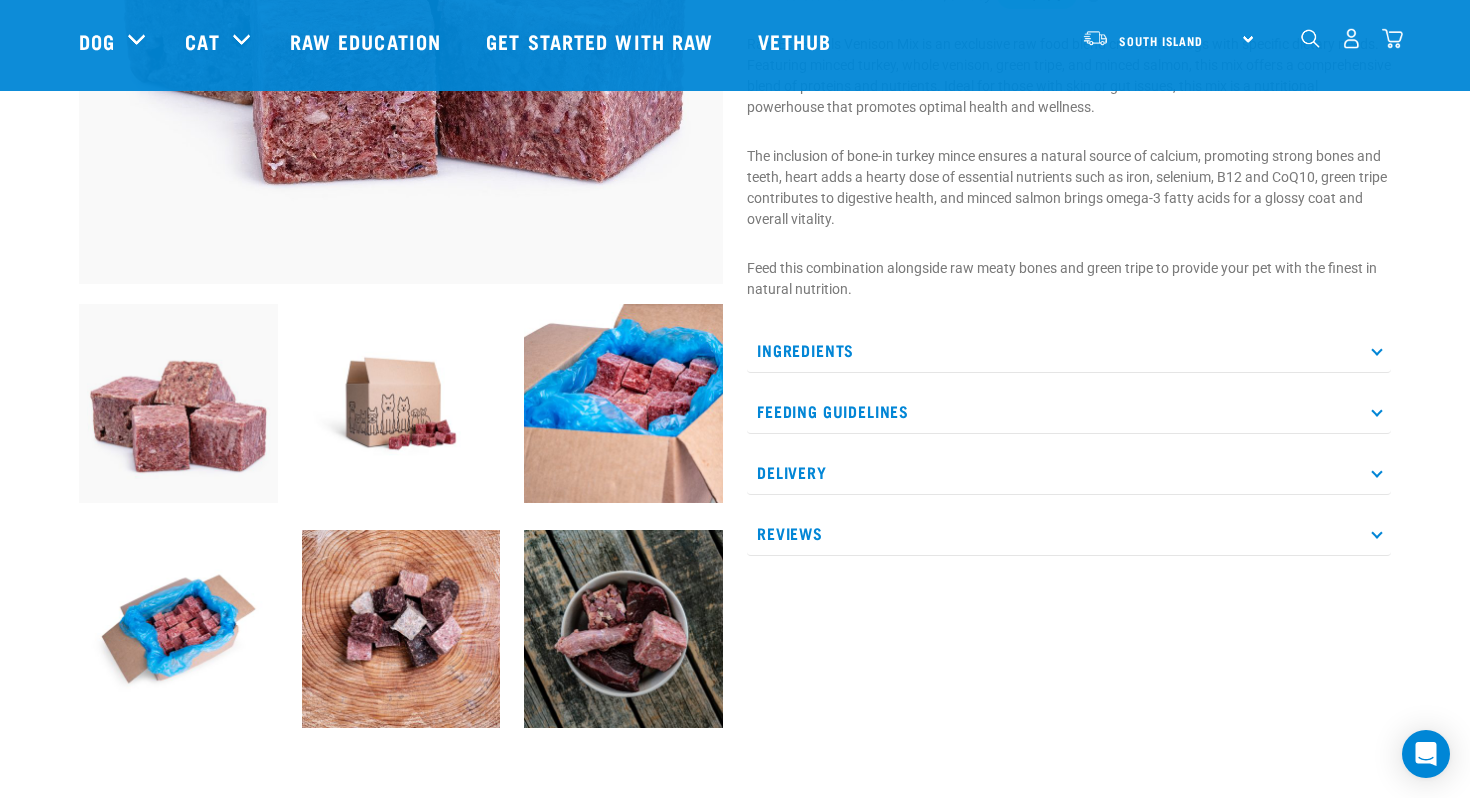 click on "Ingredients" at bounding box center (1069, 350) 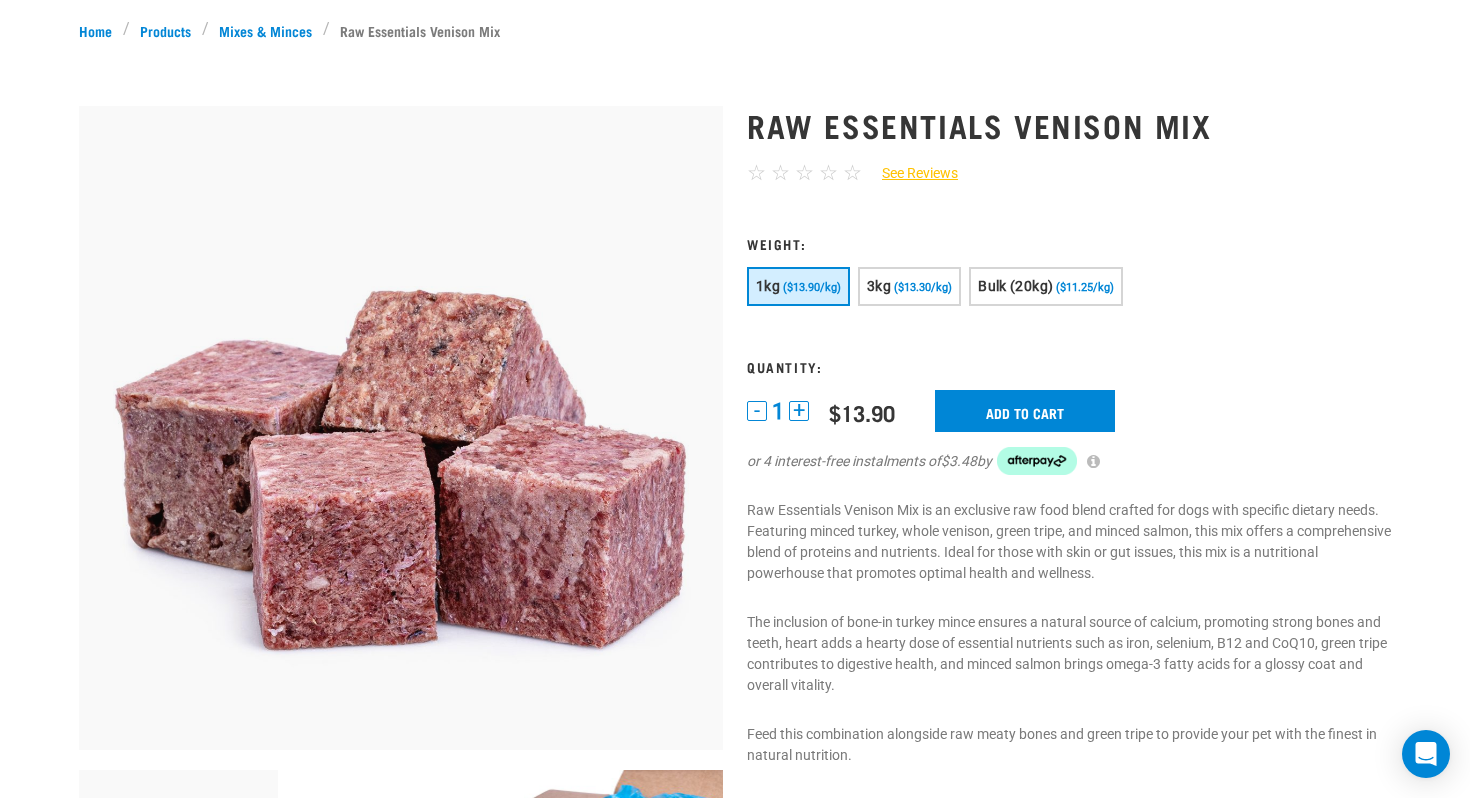 scroll, scrollTop: 0, scrollLeft: 0, axis: both 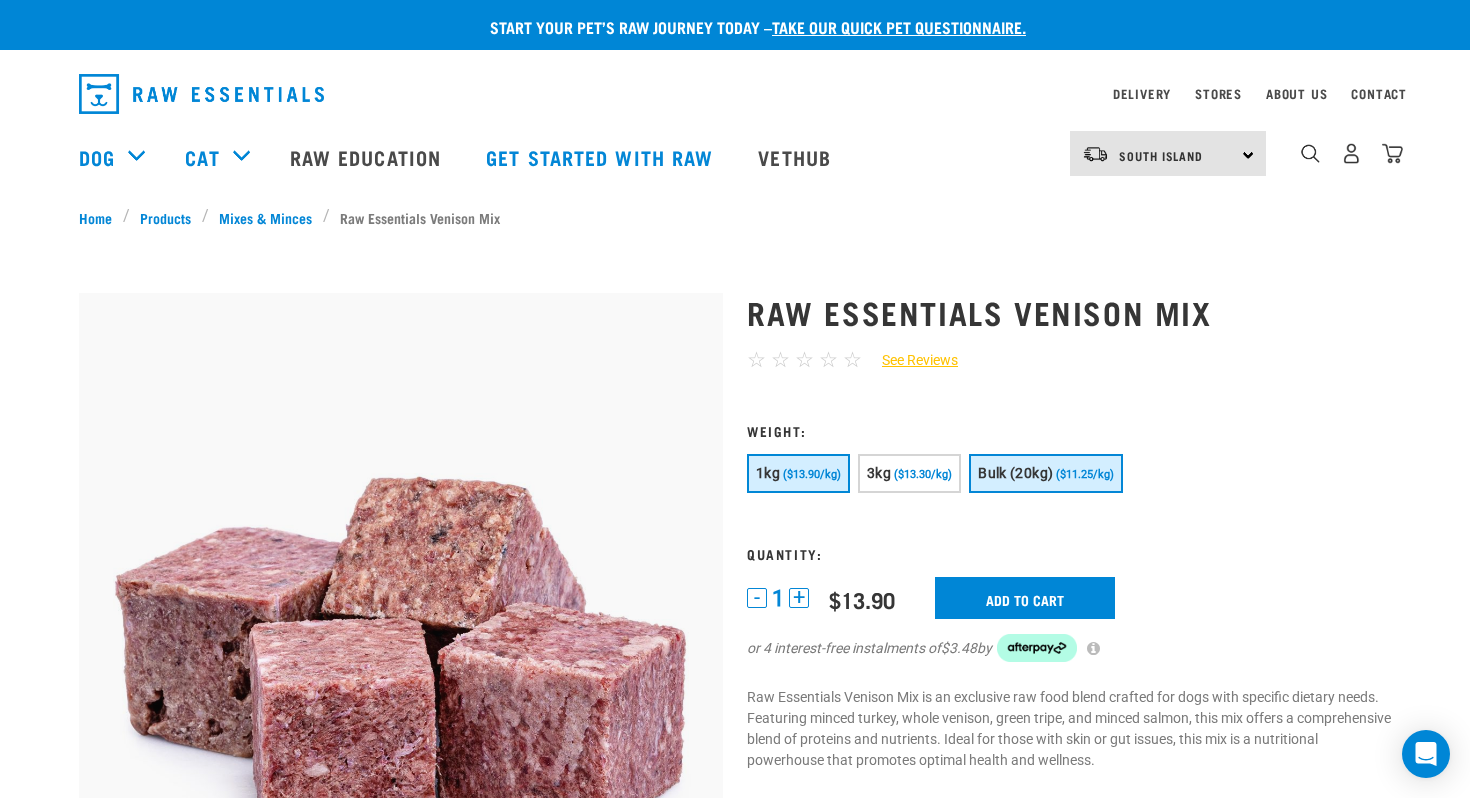click on "($11.25/kg)" at bounding box center (1085, 474) 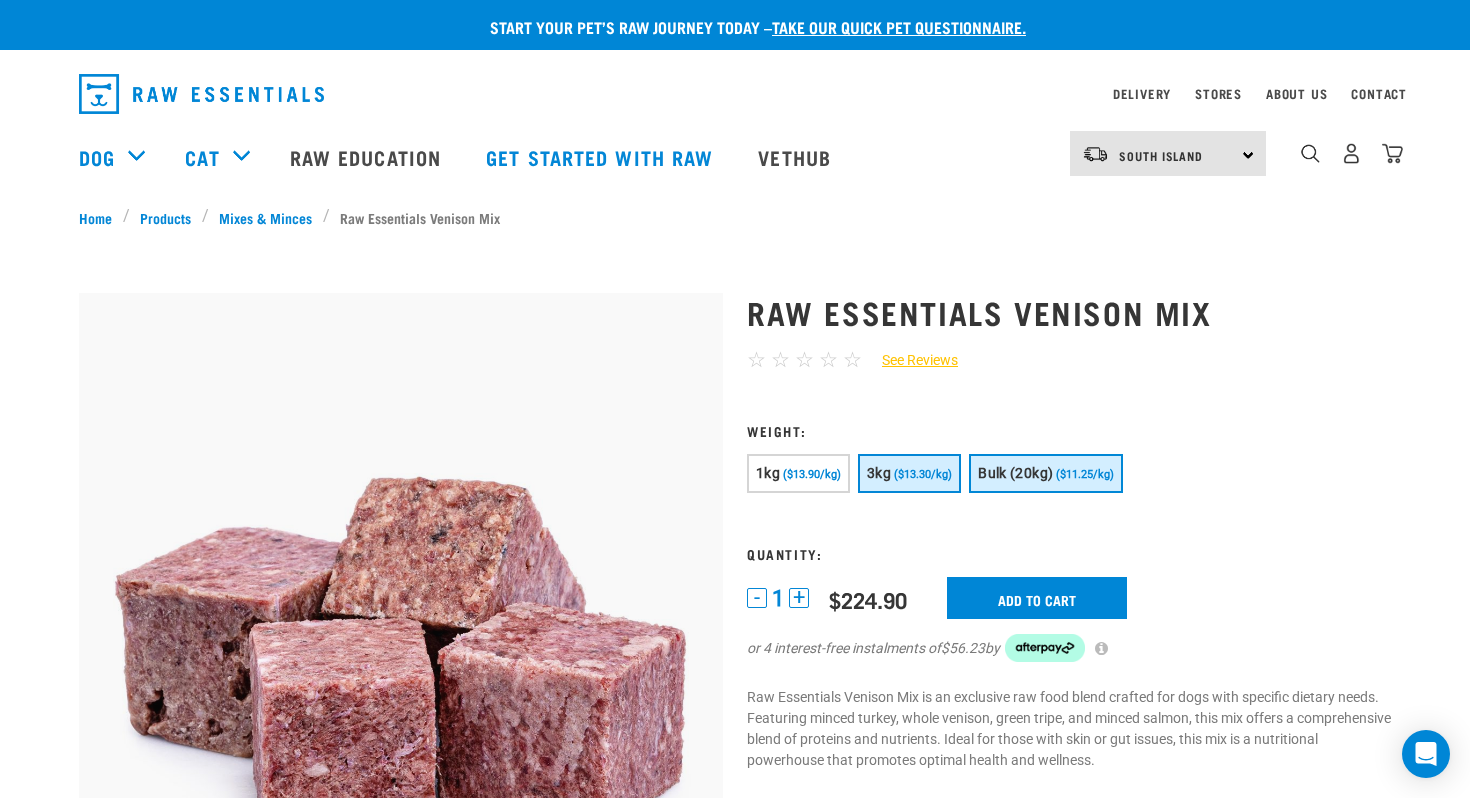 click on "($13.30/kg)" at bounding box center (923, 474) 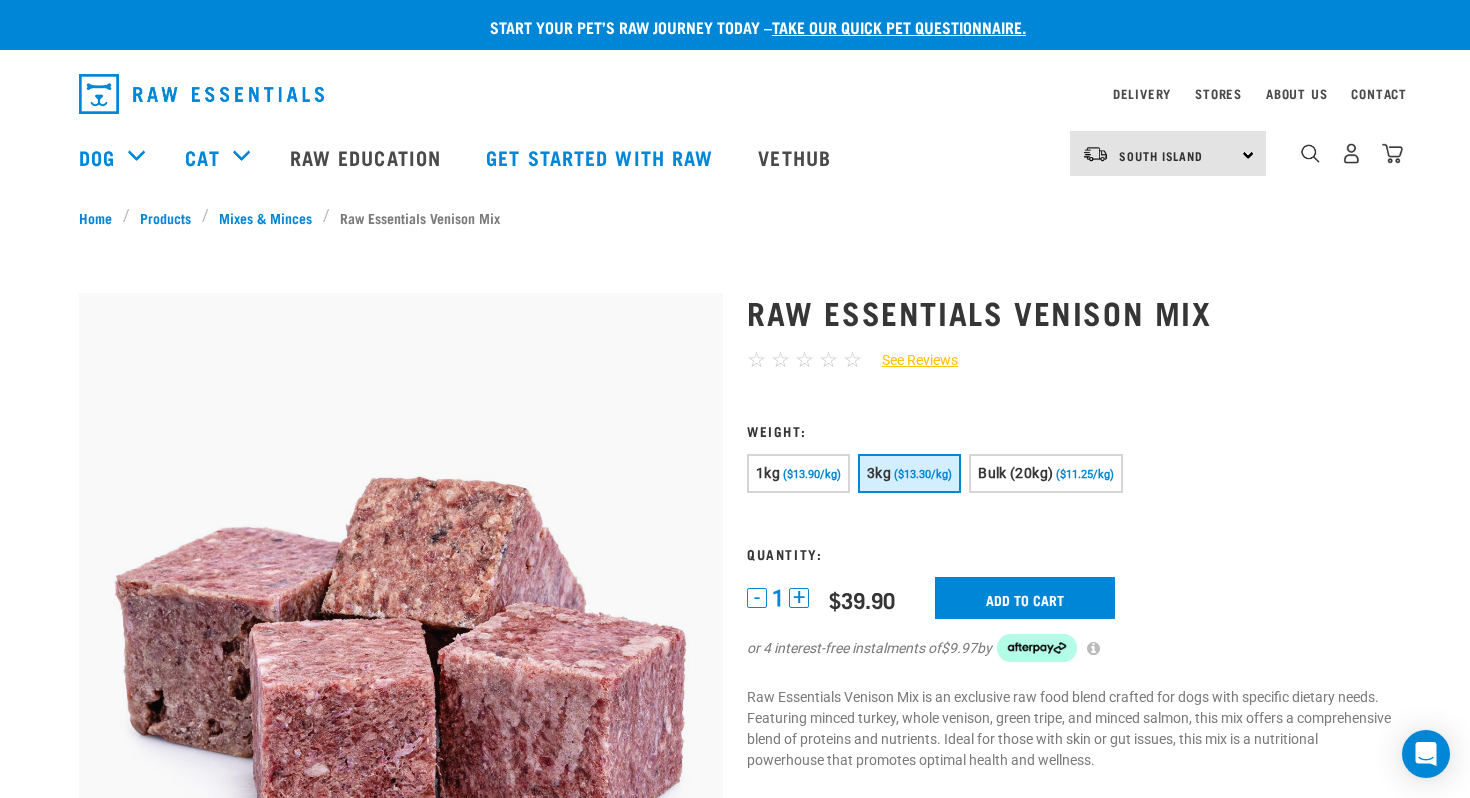 click on "+" at bounding box center (799, 598) 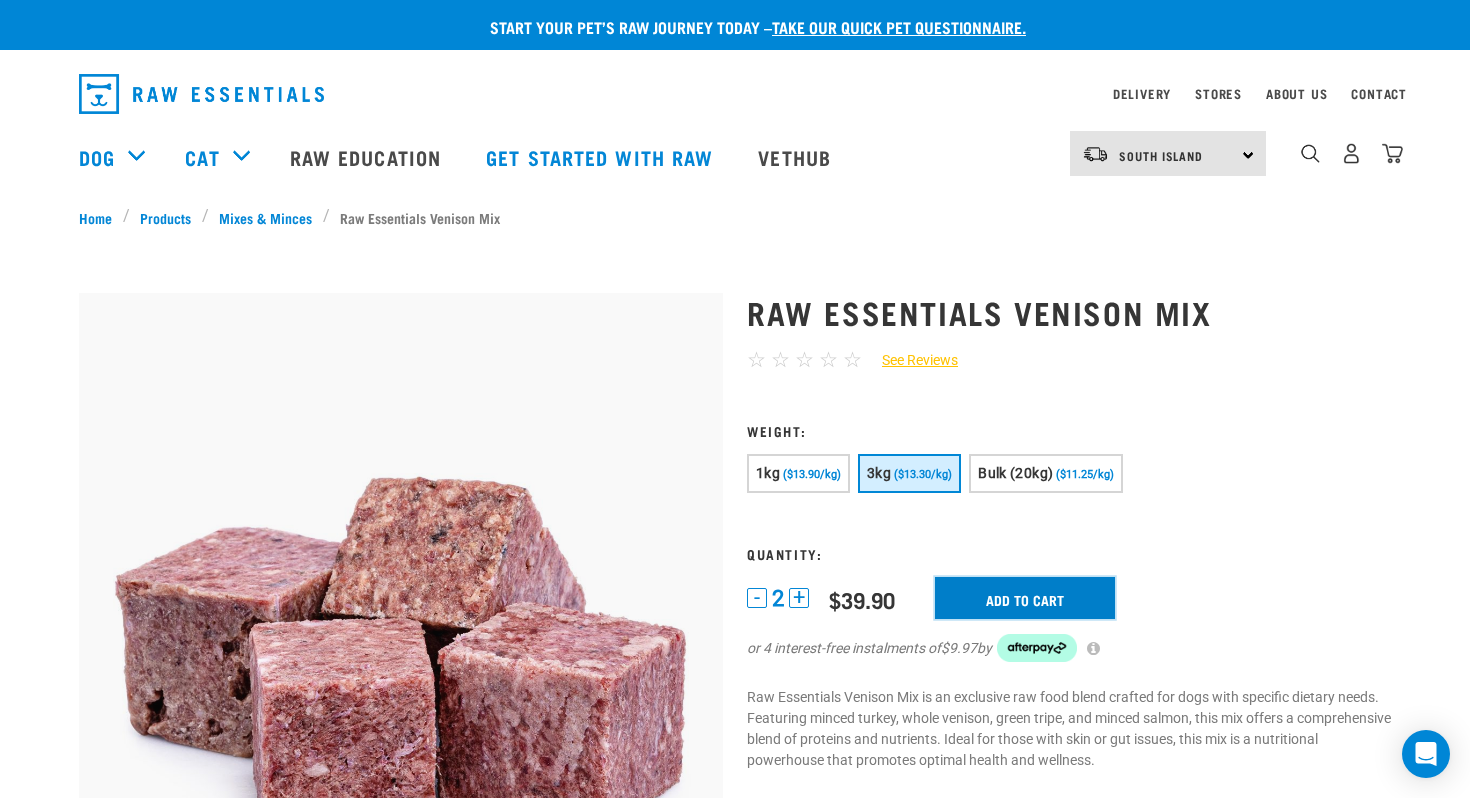 click on "Add to cart" at bounding box center [1025, 598] 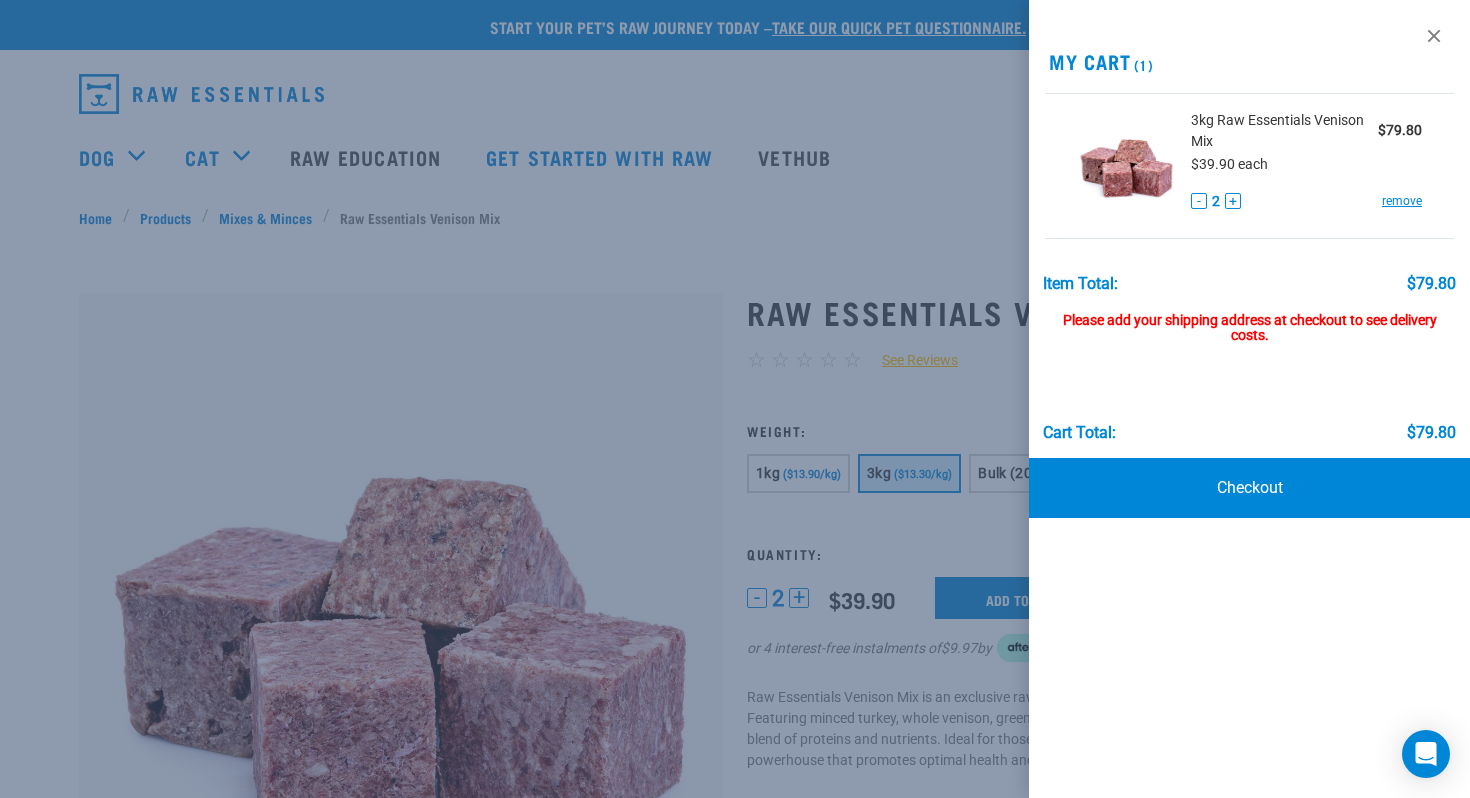 click at bounding box center (735, 399) 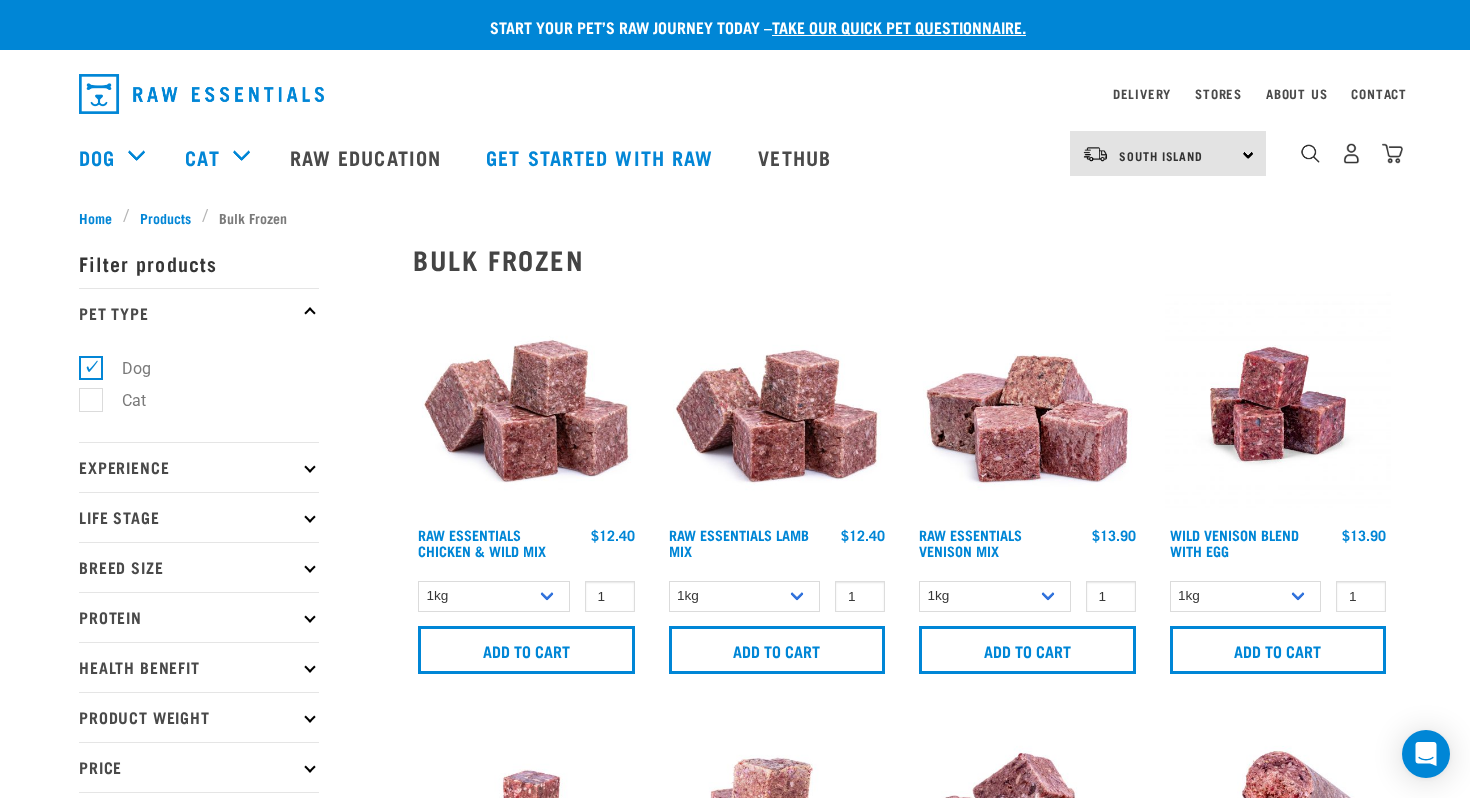 scroll, scrollTop: 48, scrollLeft: 0, axis: vertical 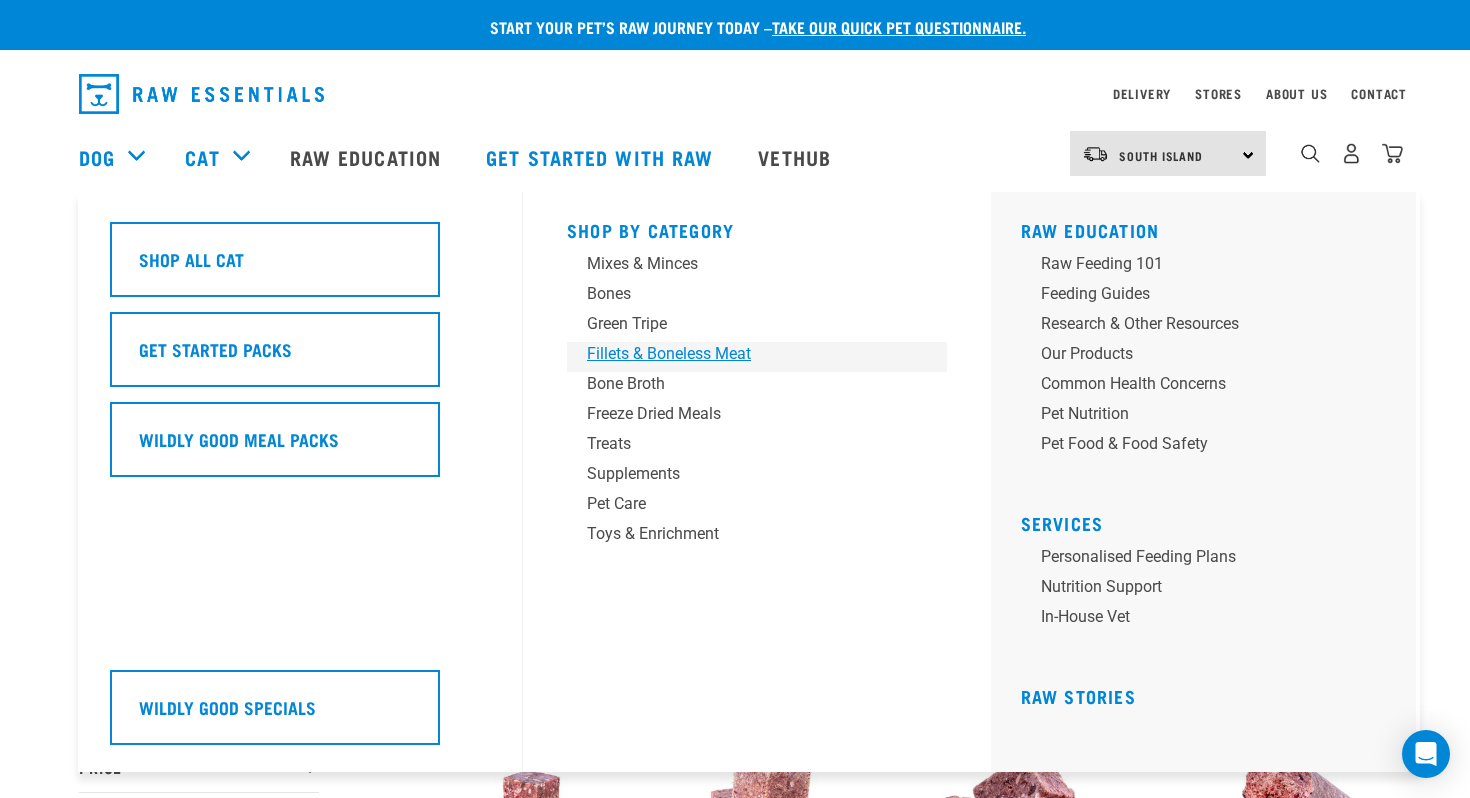click on "Fillets & Boneless Meat" at bounding box center [743, 354] 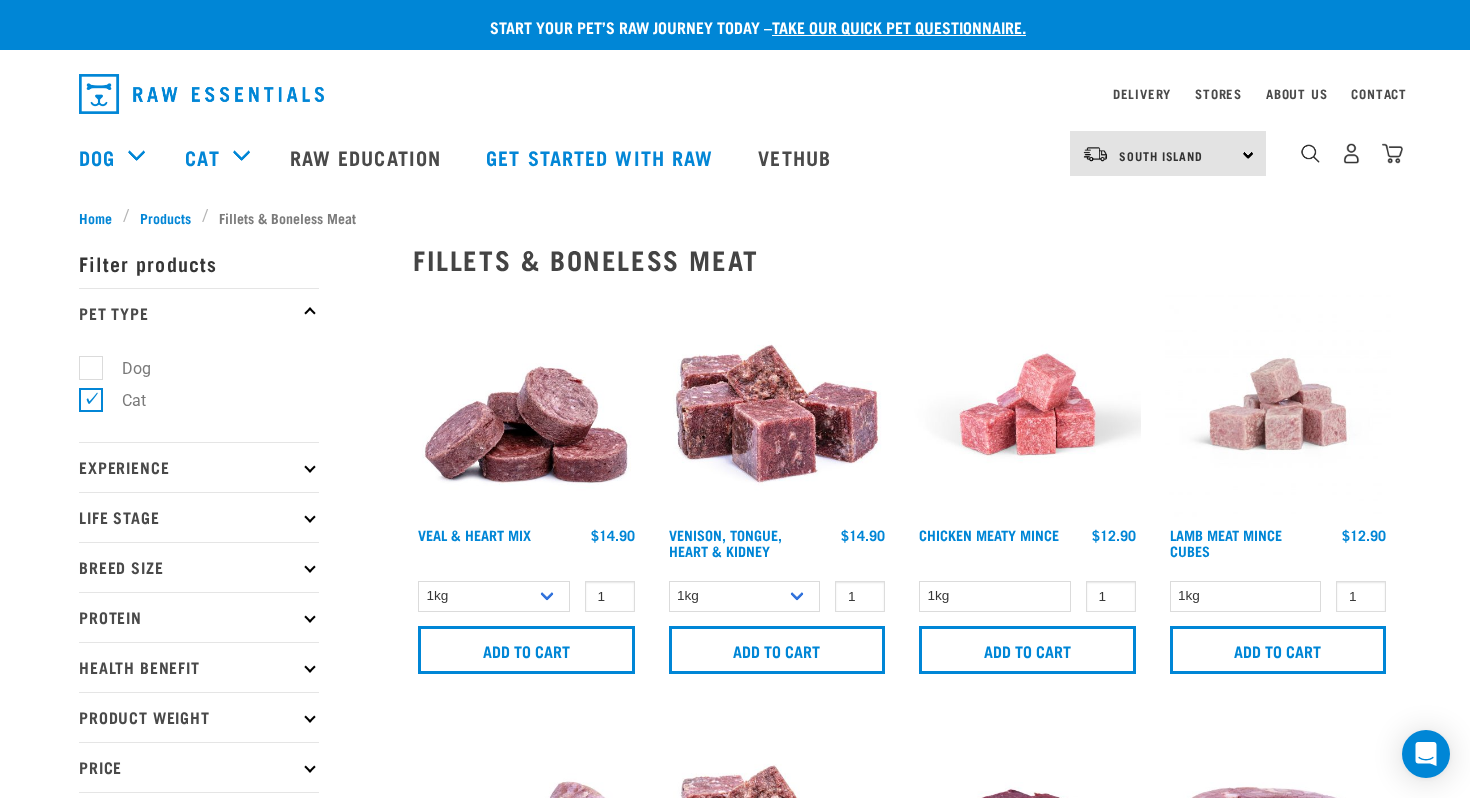 scroll, scrollTop: 0, scrollLeft: 0, axis: both 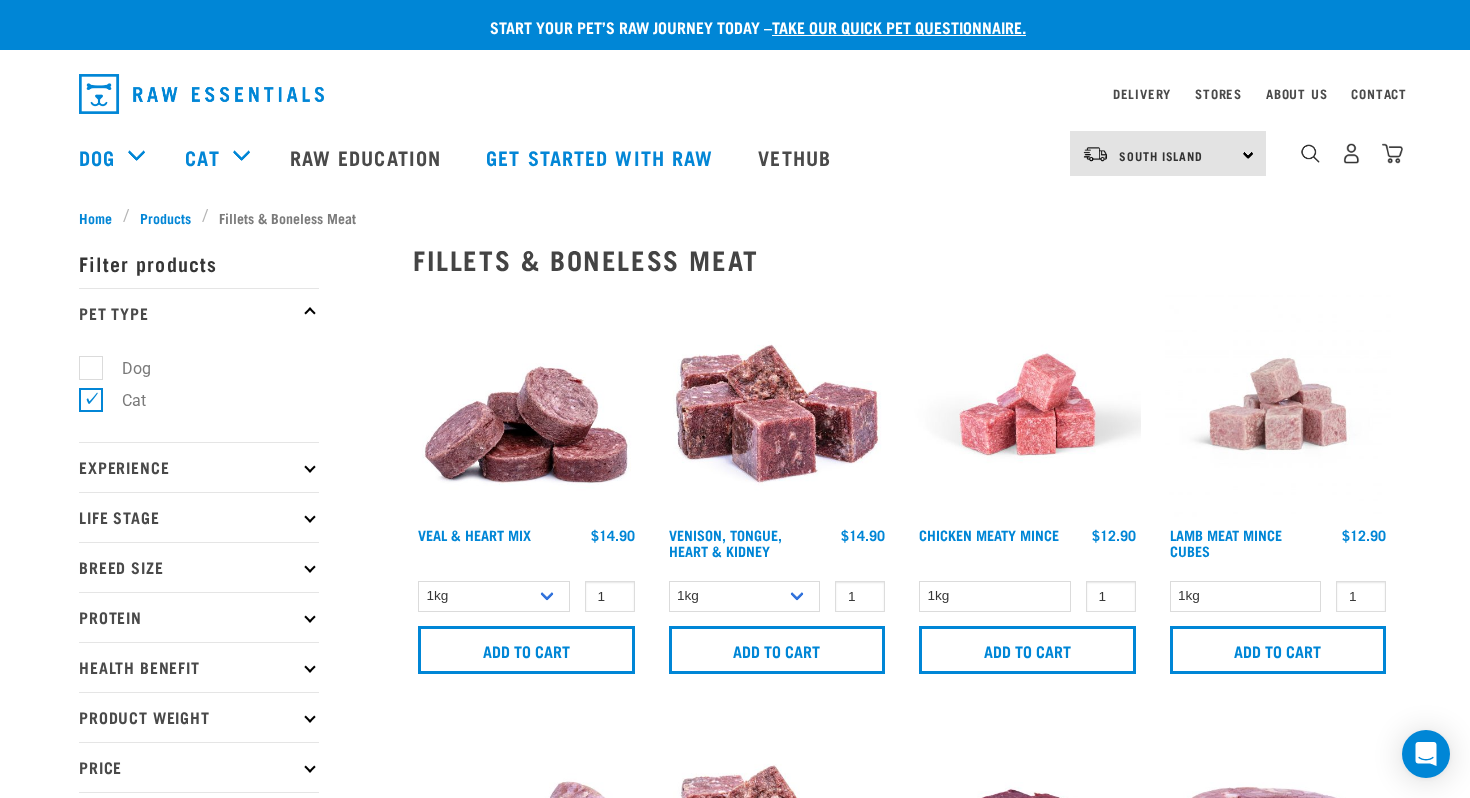 click on "Dog" at bounding box center [124, 368] 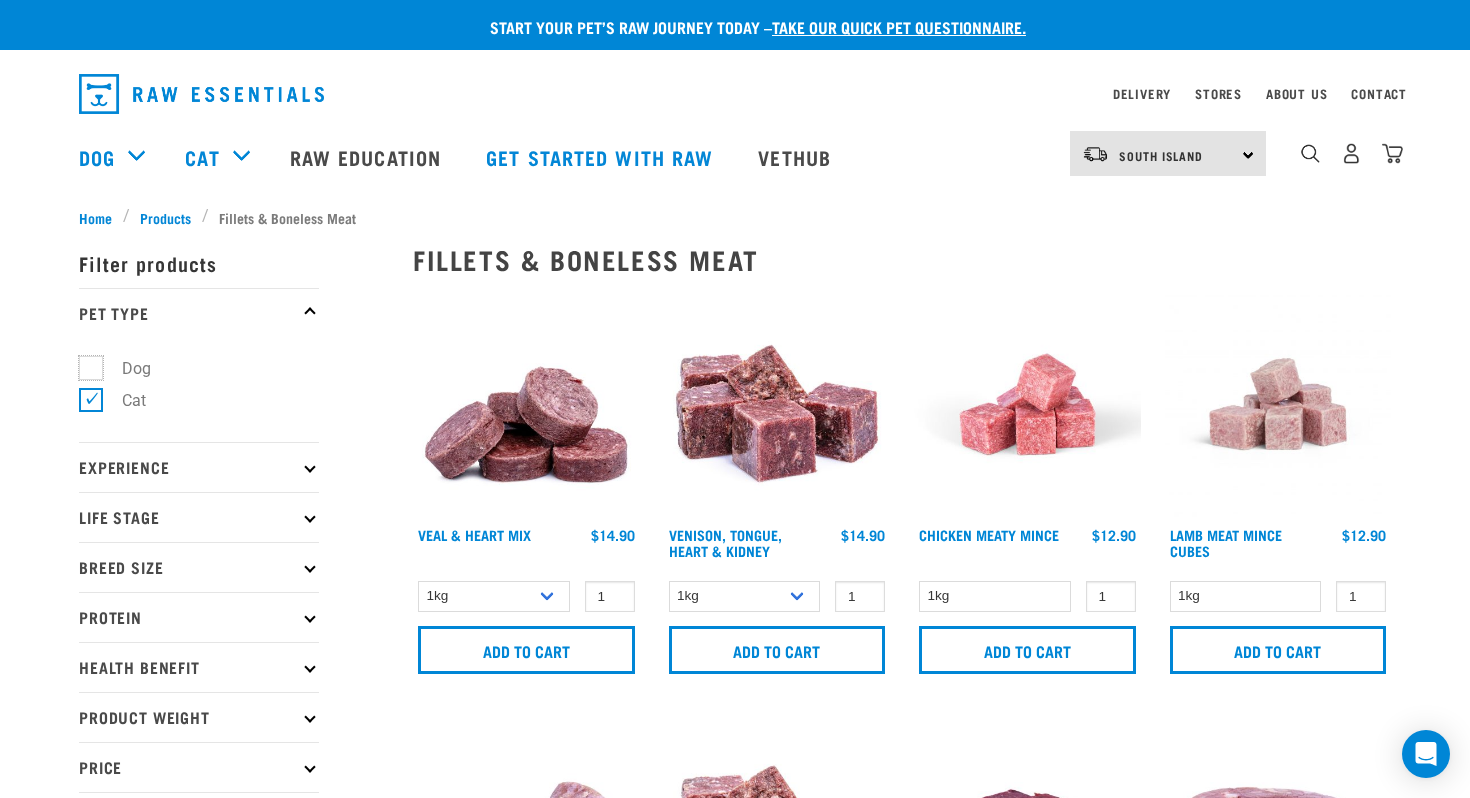 click on "Dog" at bounding box center [85, 364] 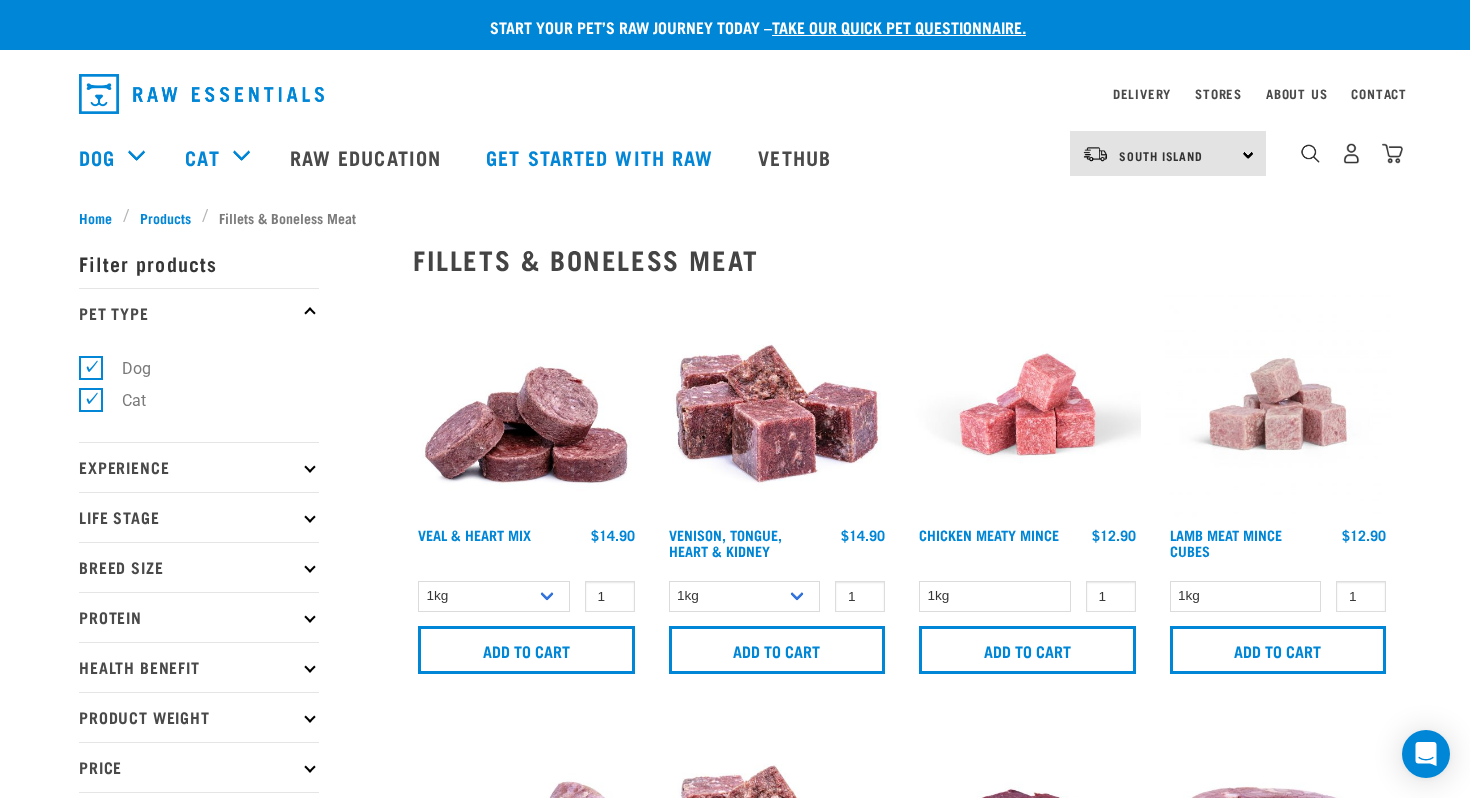 click on "Cat" at bounding box center [122, 400] 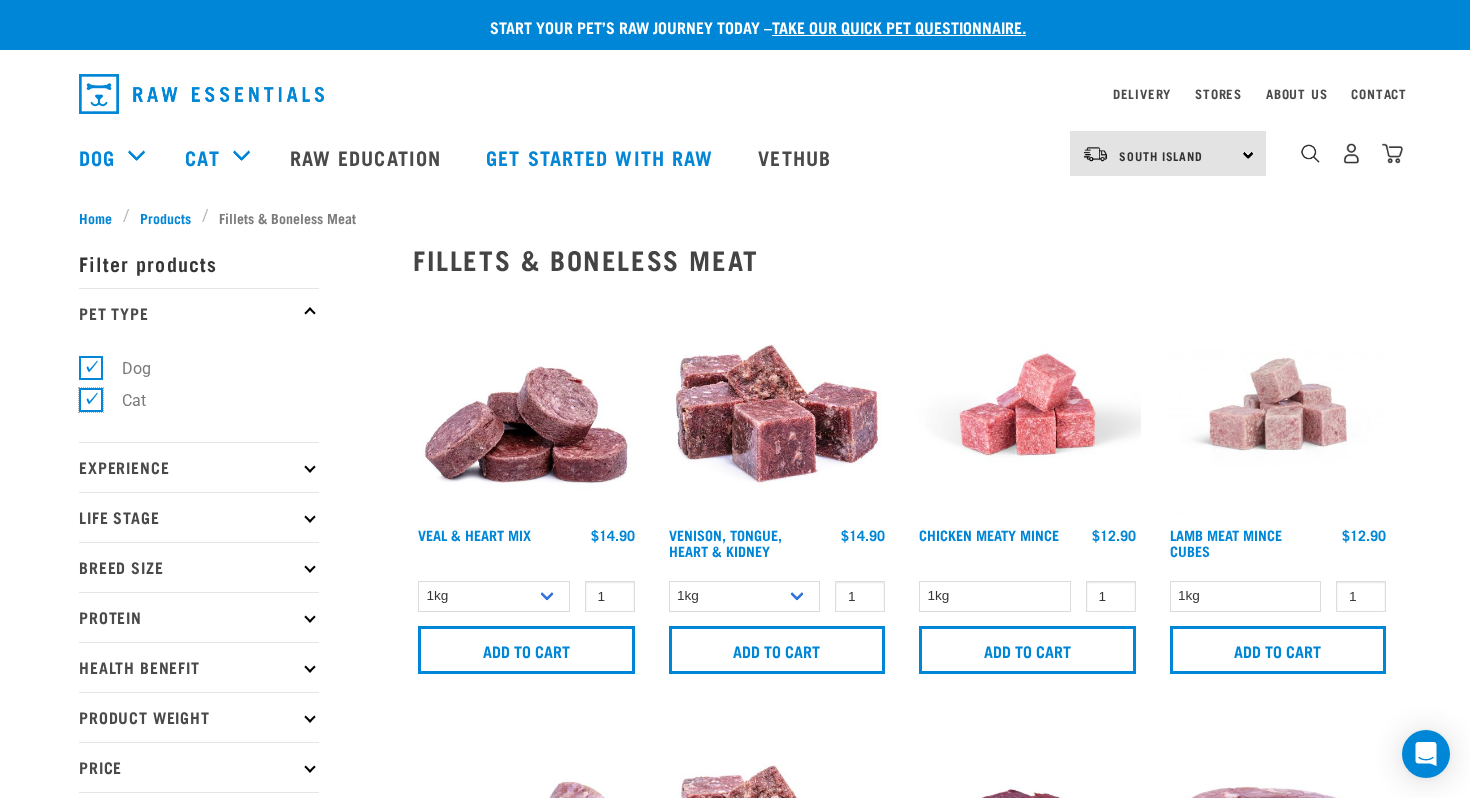 click on "Cat" at bounding box center [85, 397] 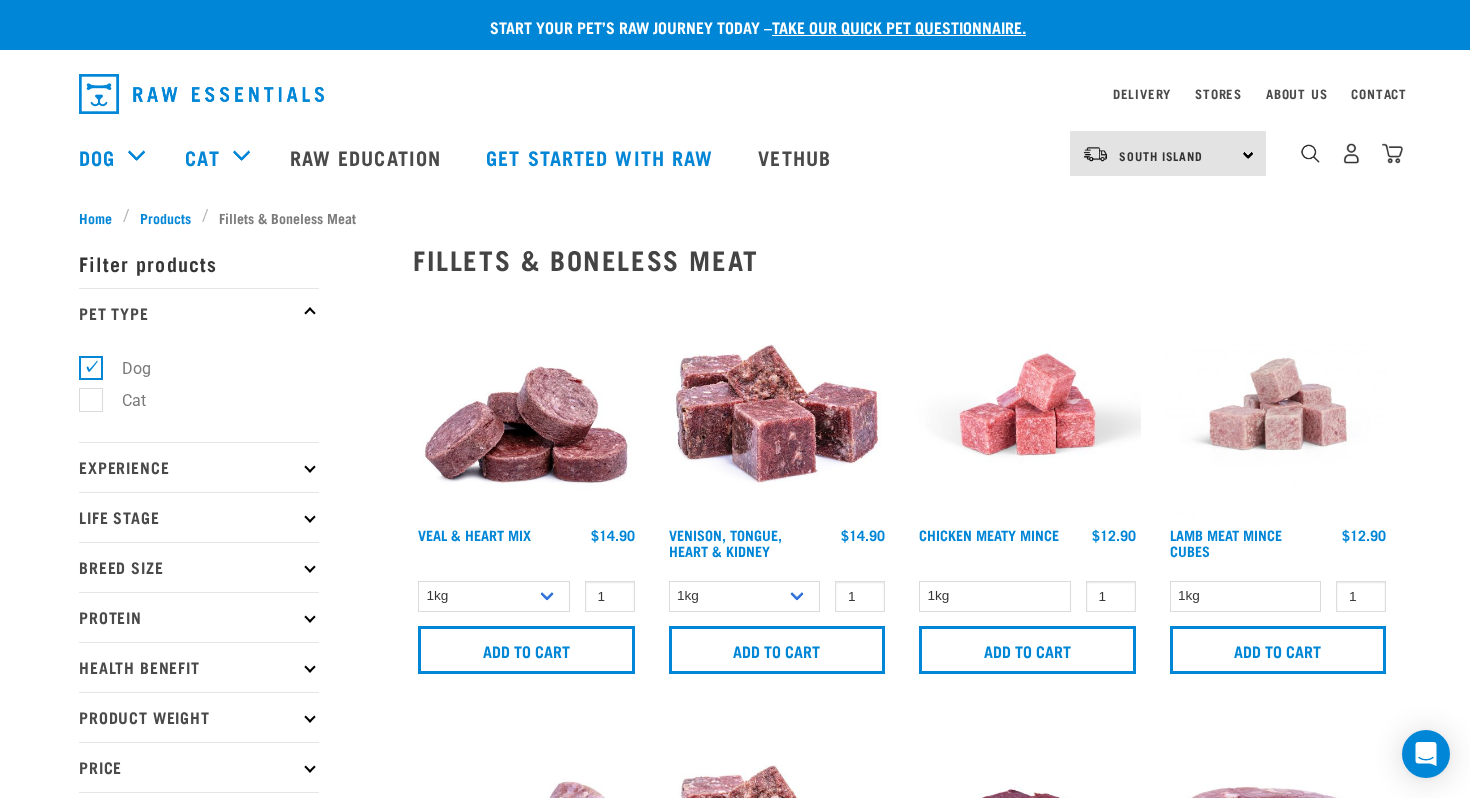scroll, scrollTop: 0, scrollLeft: 0, axis: both 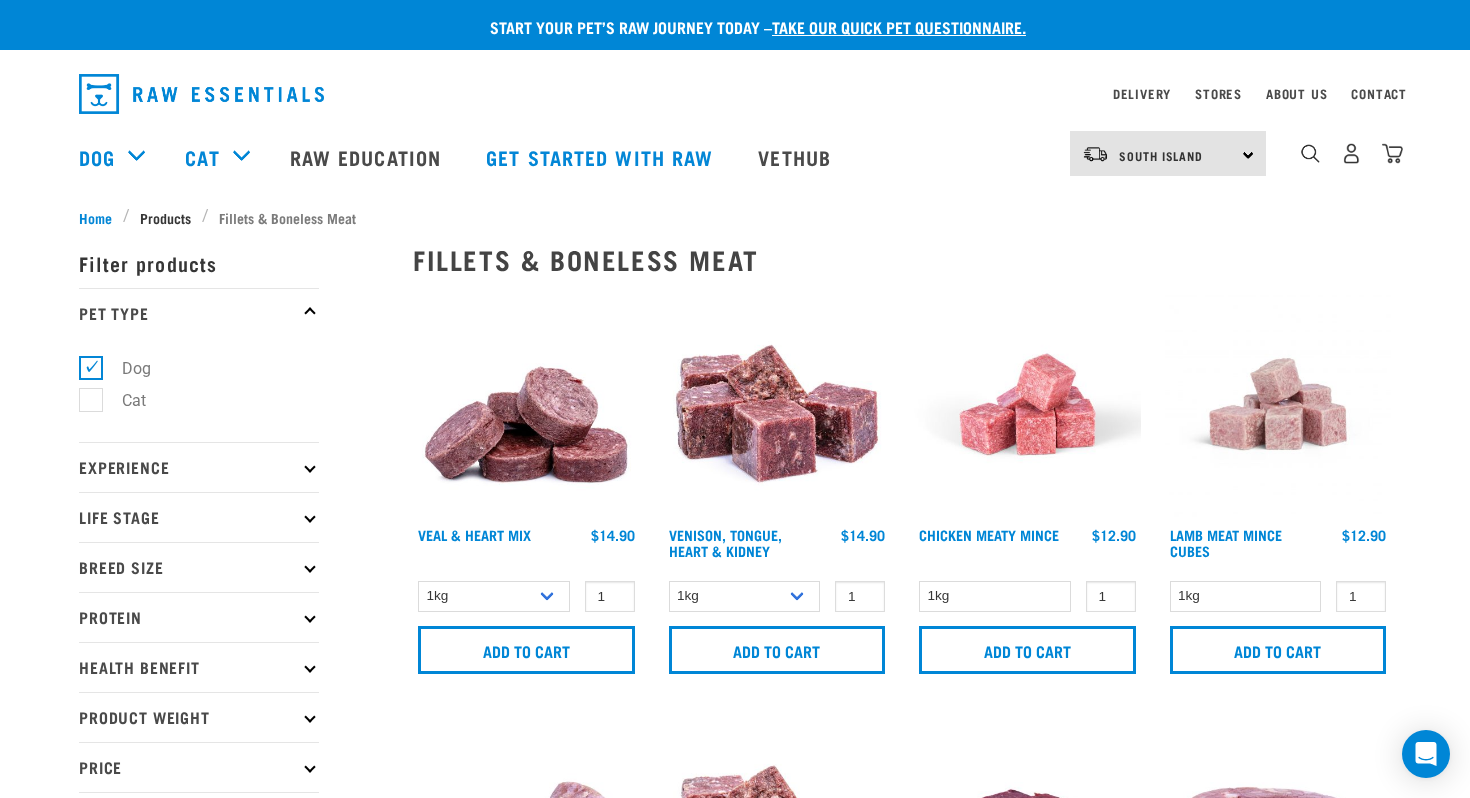 click on "Products" at bounding box center (165, 217) 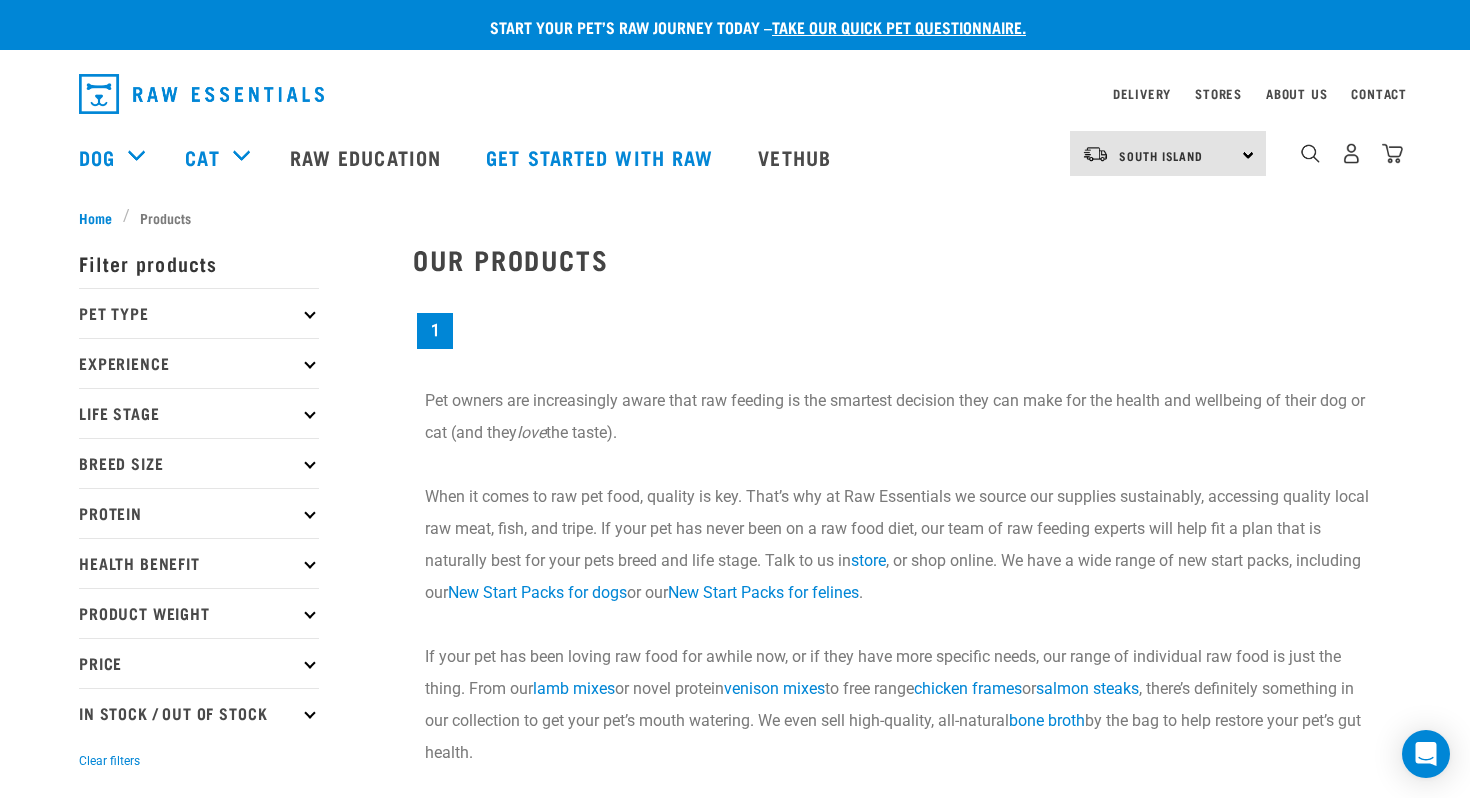 scroll, scrollTop: 0, scrollLeft: 0, axis: both 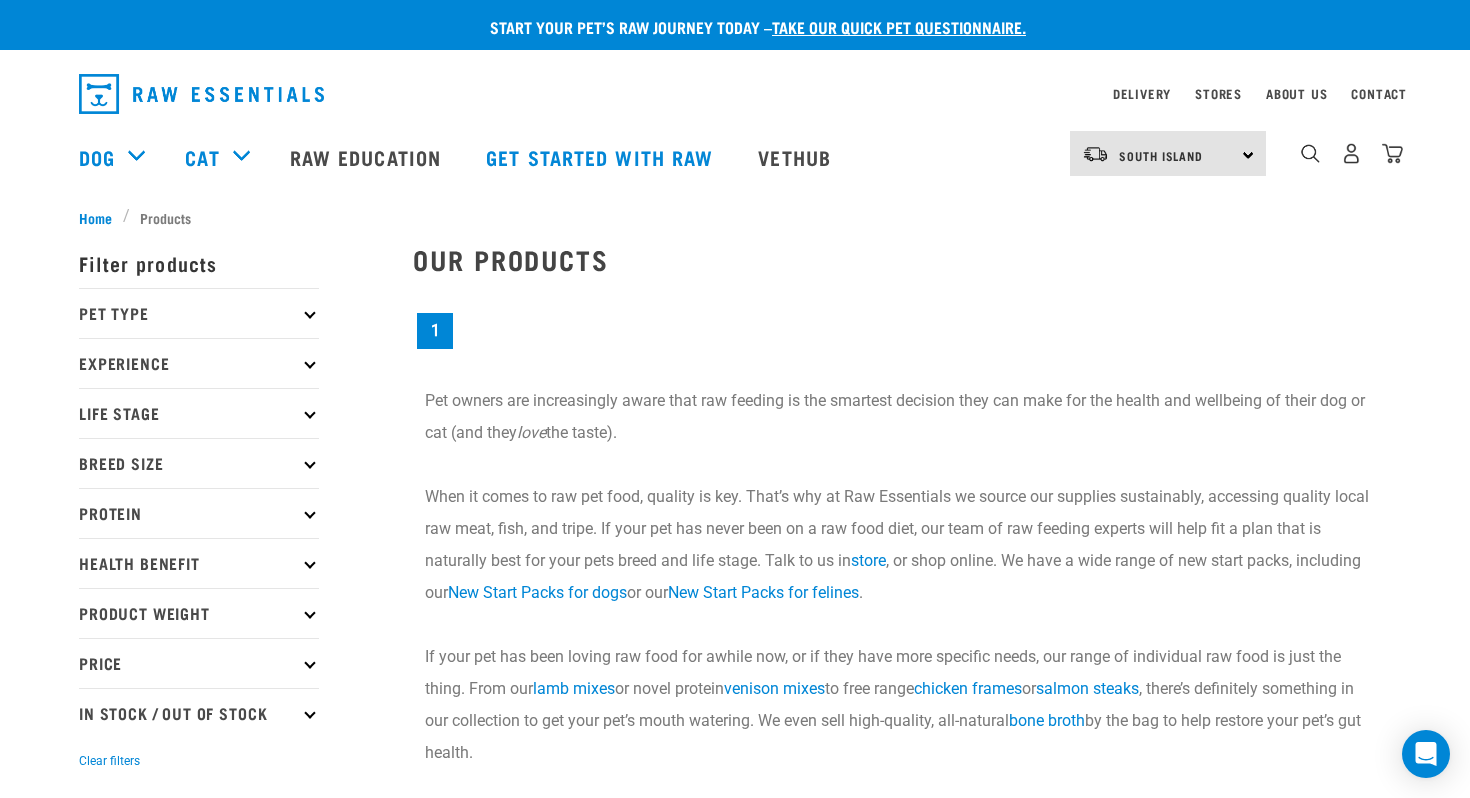 click on "×
Filter products
Pet Type
Dog
Cat
Experience
New Raw Feeder
Experienced Raw Feeder
Life Stage
Cat" at bounding box center (234, 566) 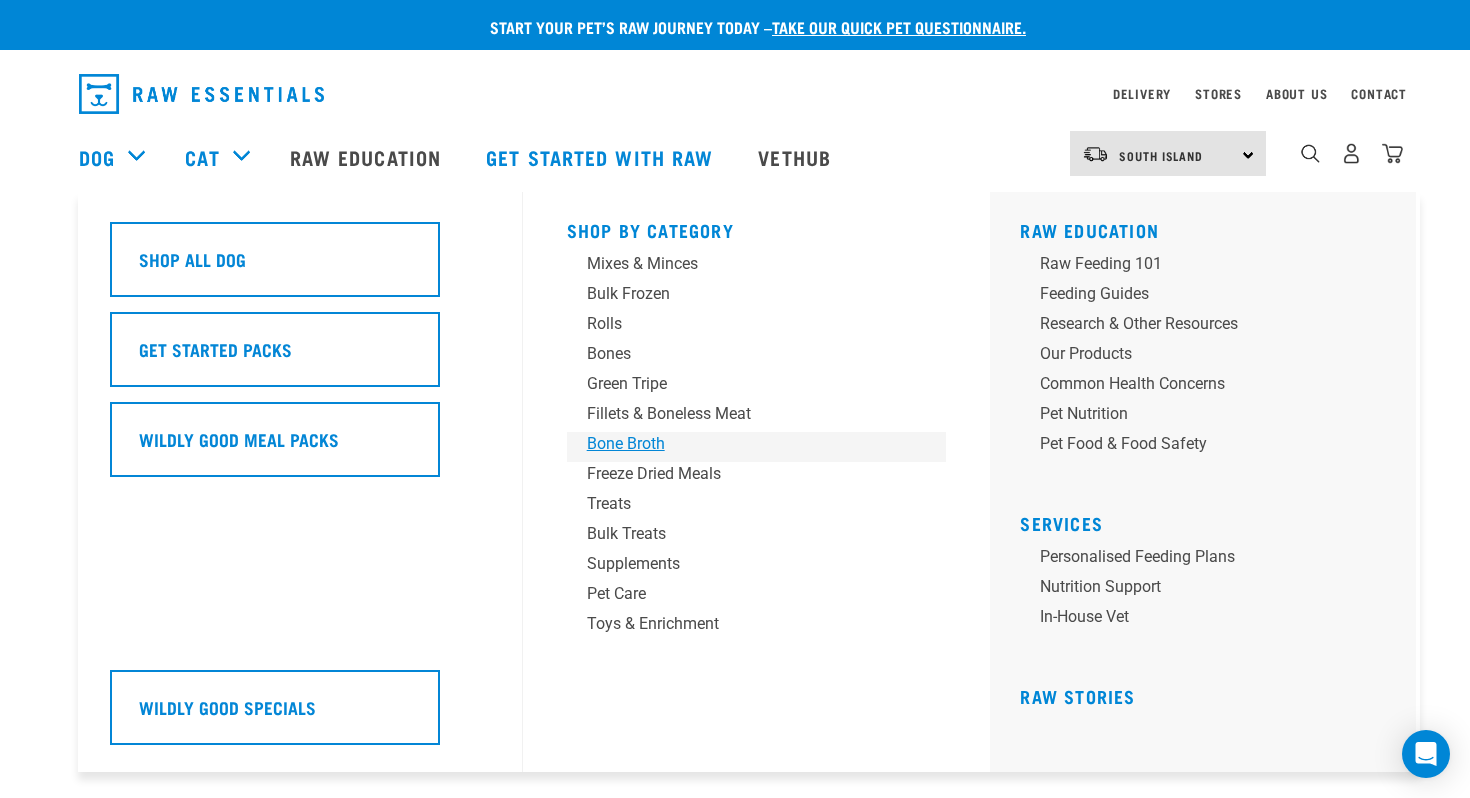 click on "Bone Broth" at bounding box center (743, 444) 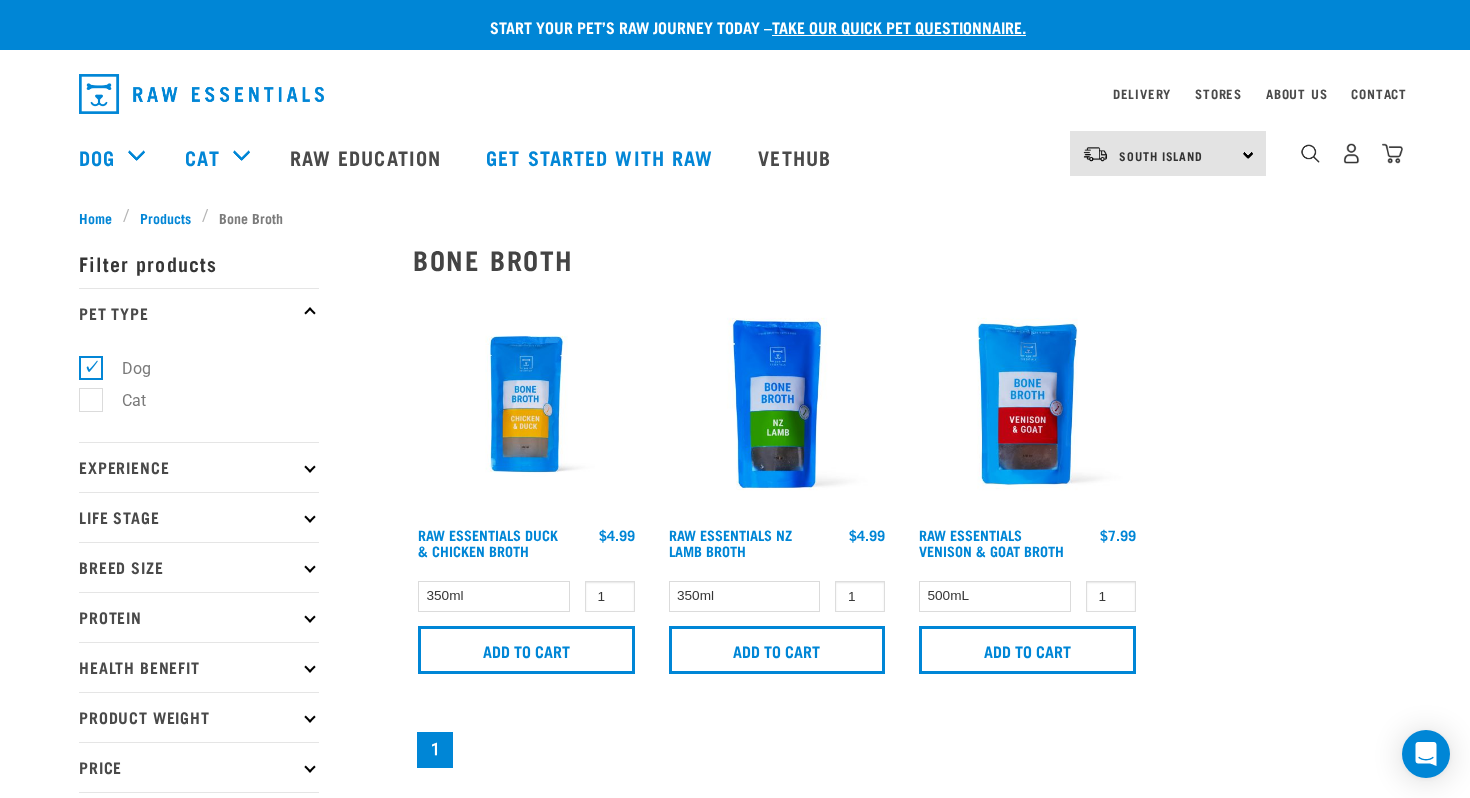 scroll, scrollTop: 0, scrollLeft: 0, axis: both 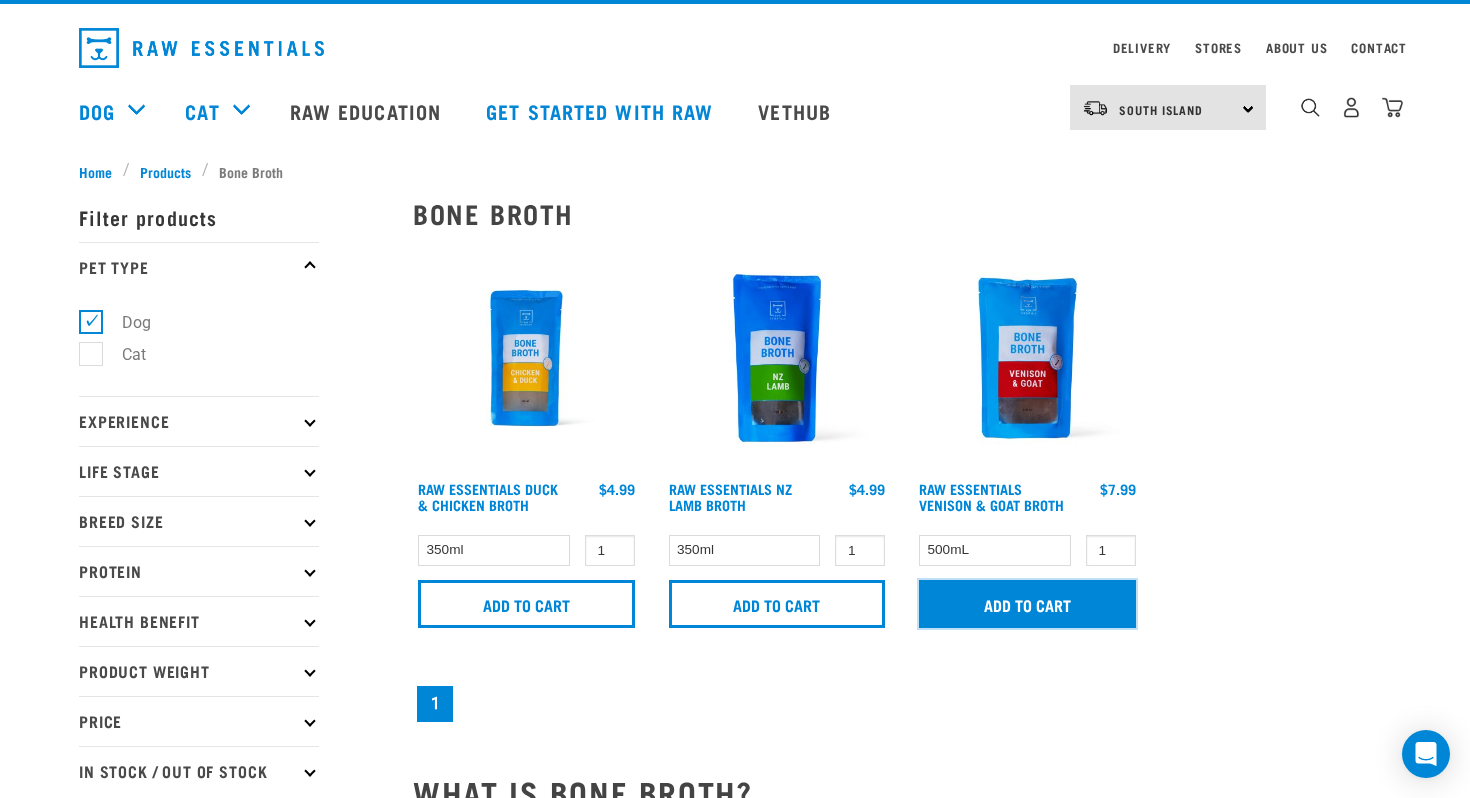 click on "Add to cart" at bounding box center (1027, 604) 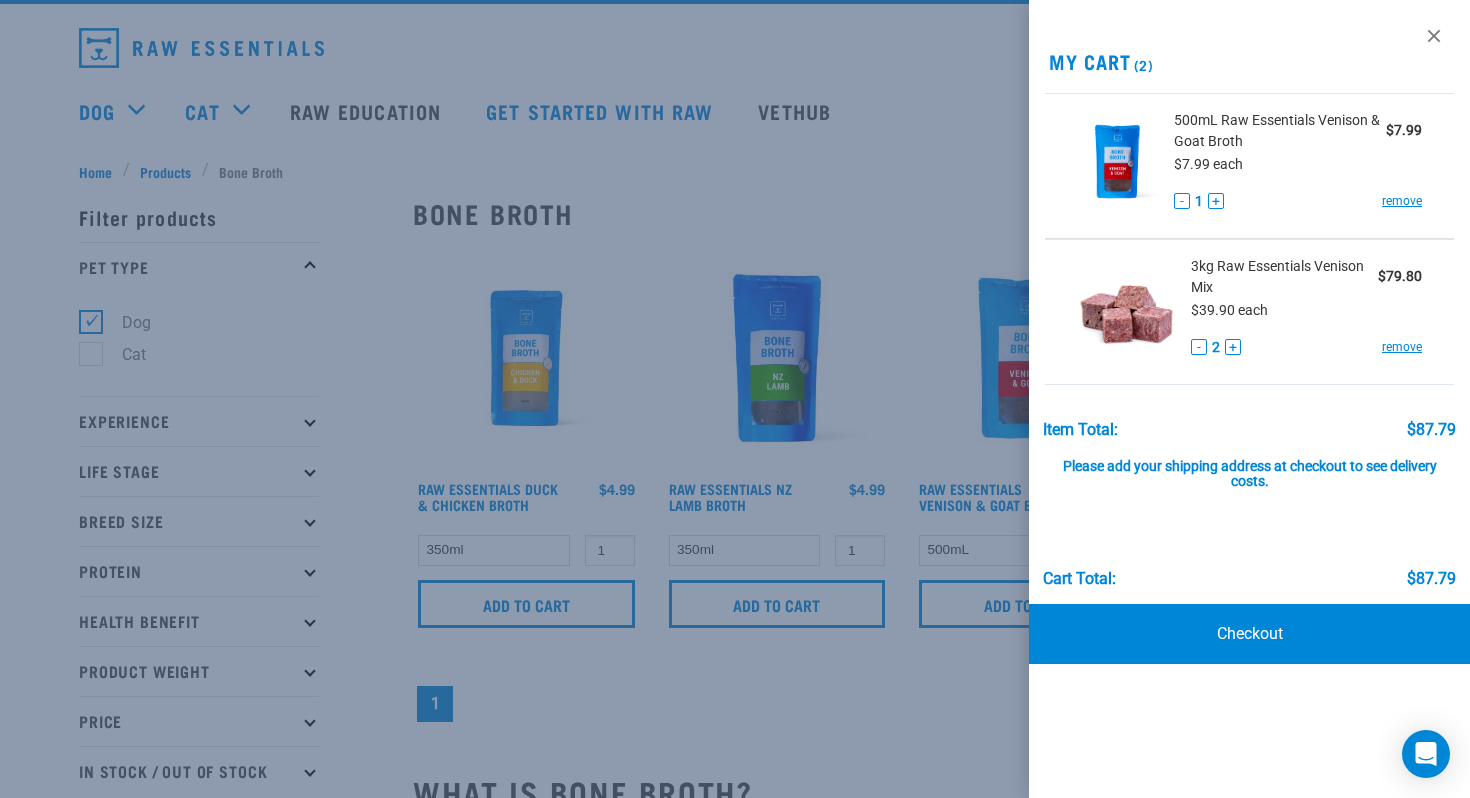 click at bounding box center [735, 399] 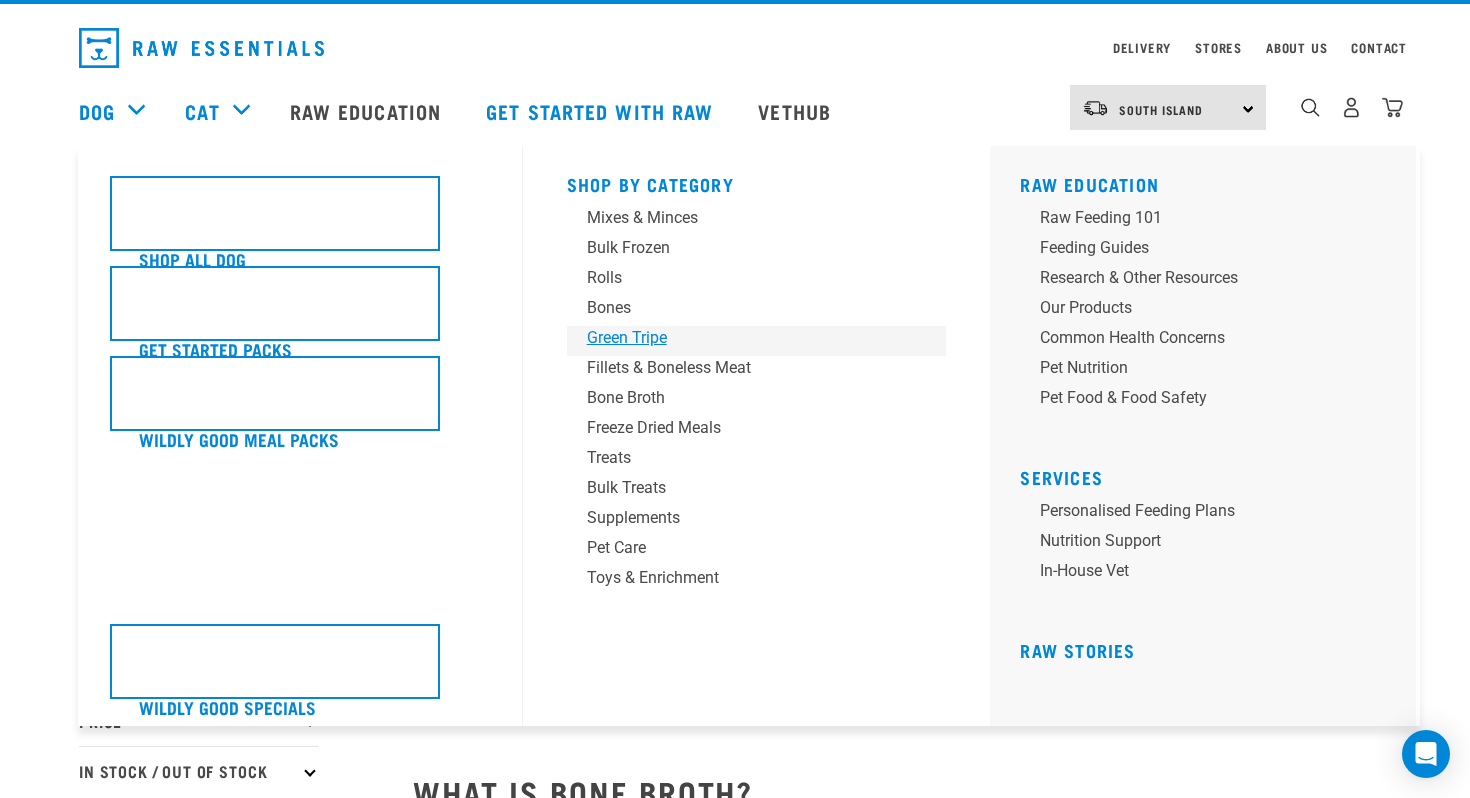 click on "Green Tripe" at bounding box center [743, 338] 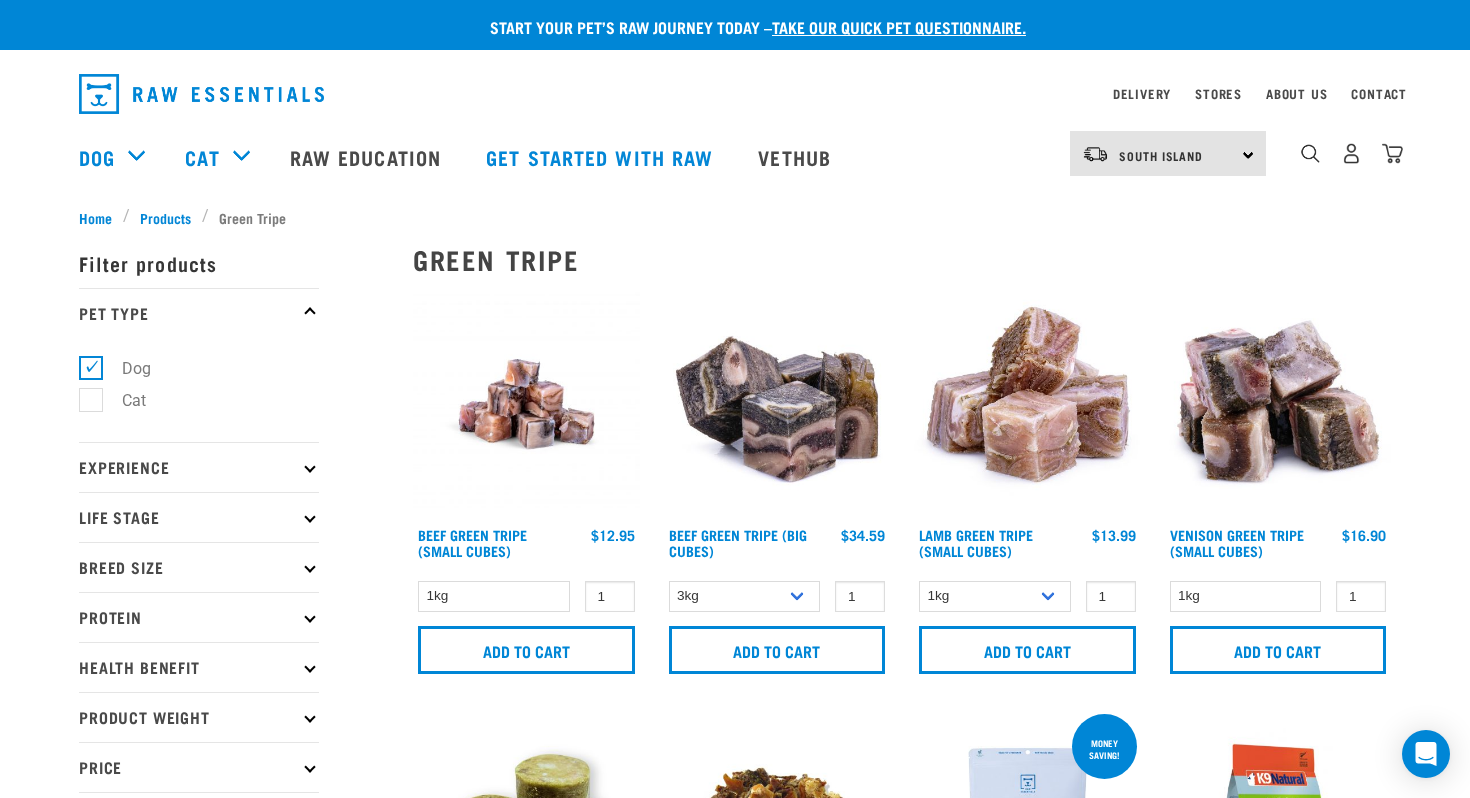 scroll, scrollTop: 0, scrollLeft: 0, axis: both 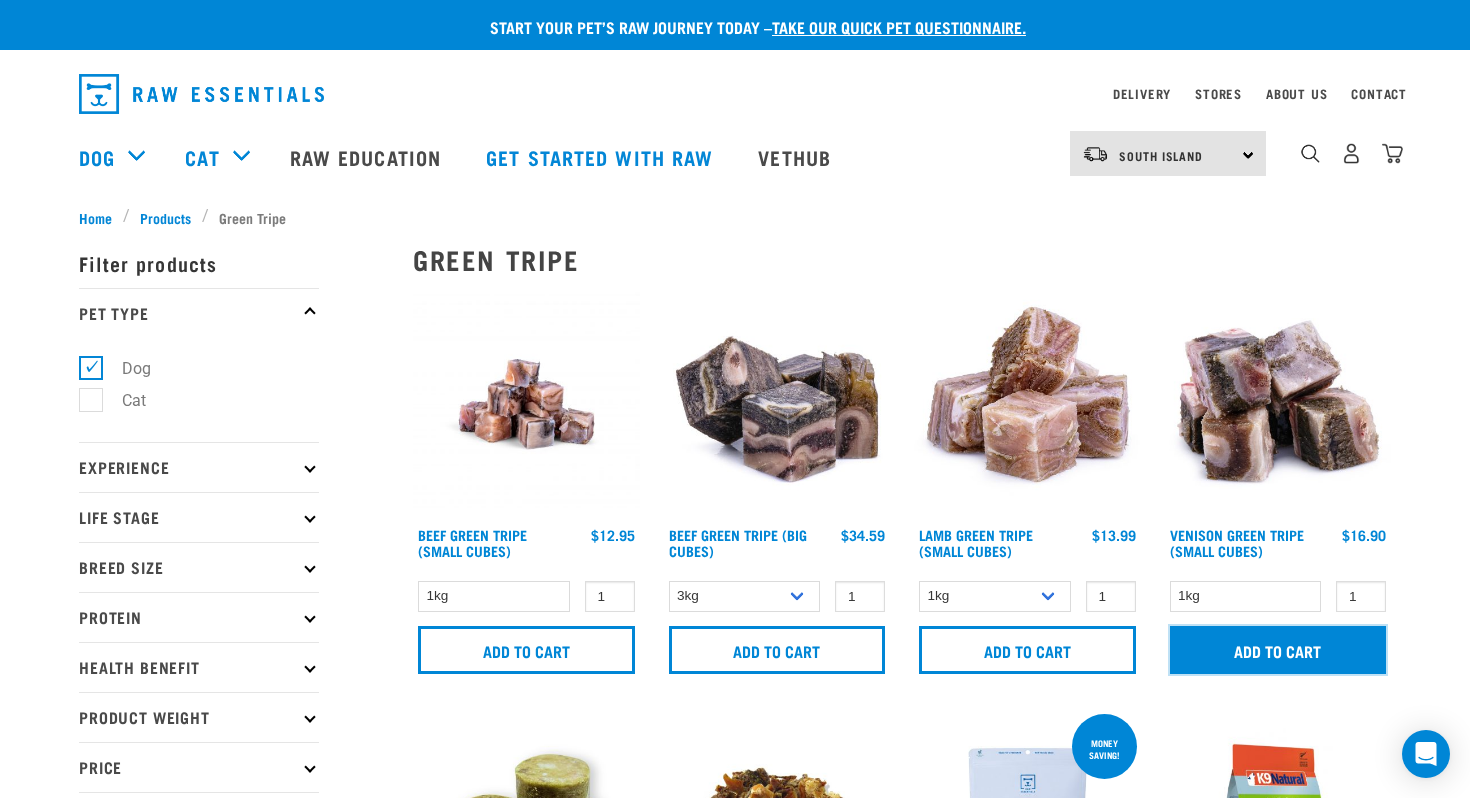 click on "Add to cart" at bounding box center (1278, 650) 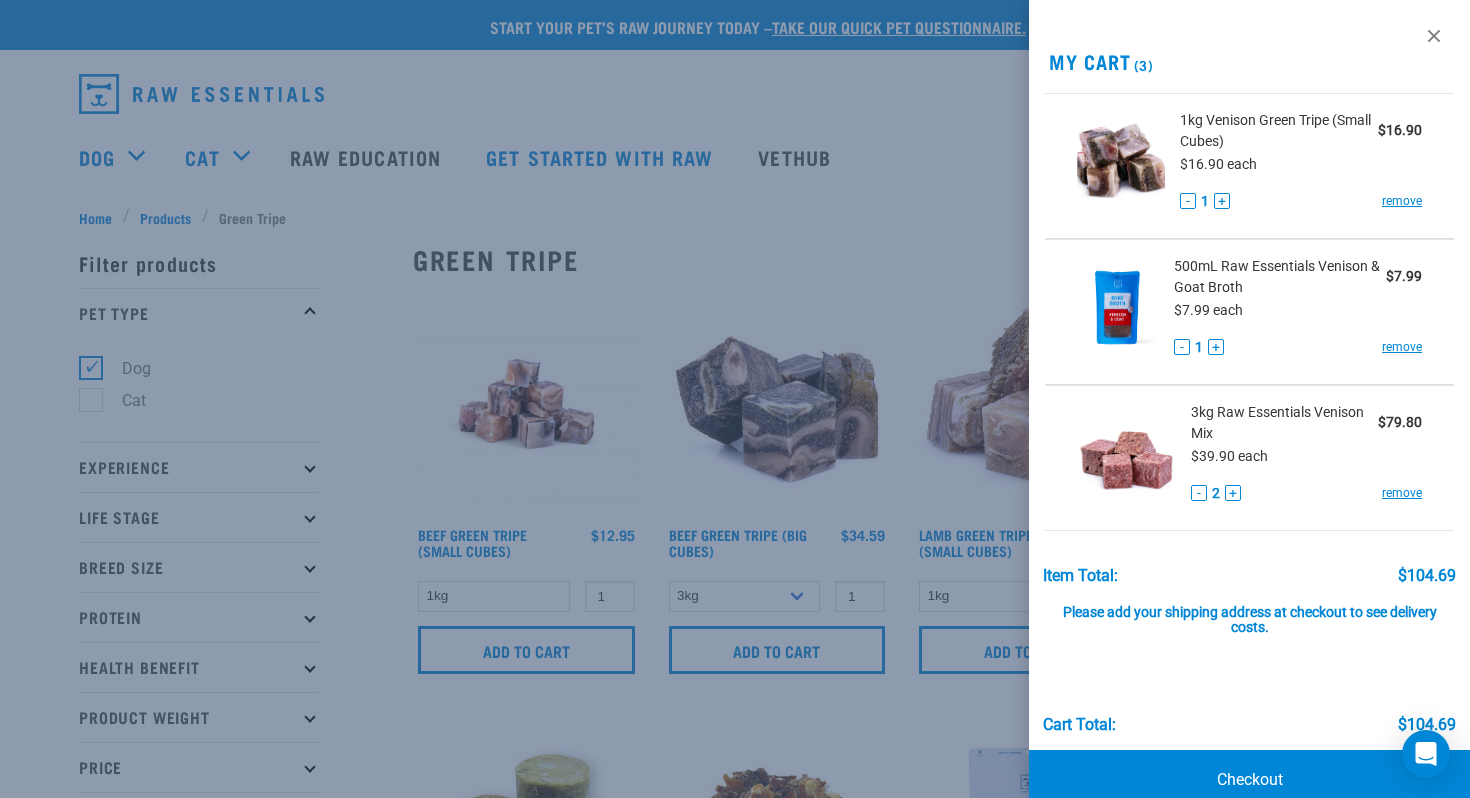click at bounding box center [735, 399] 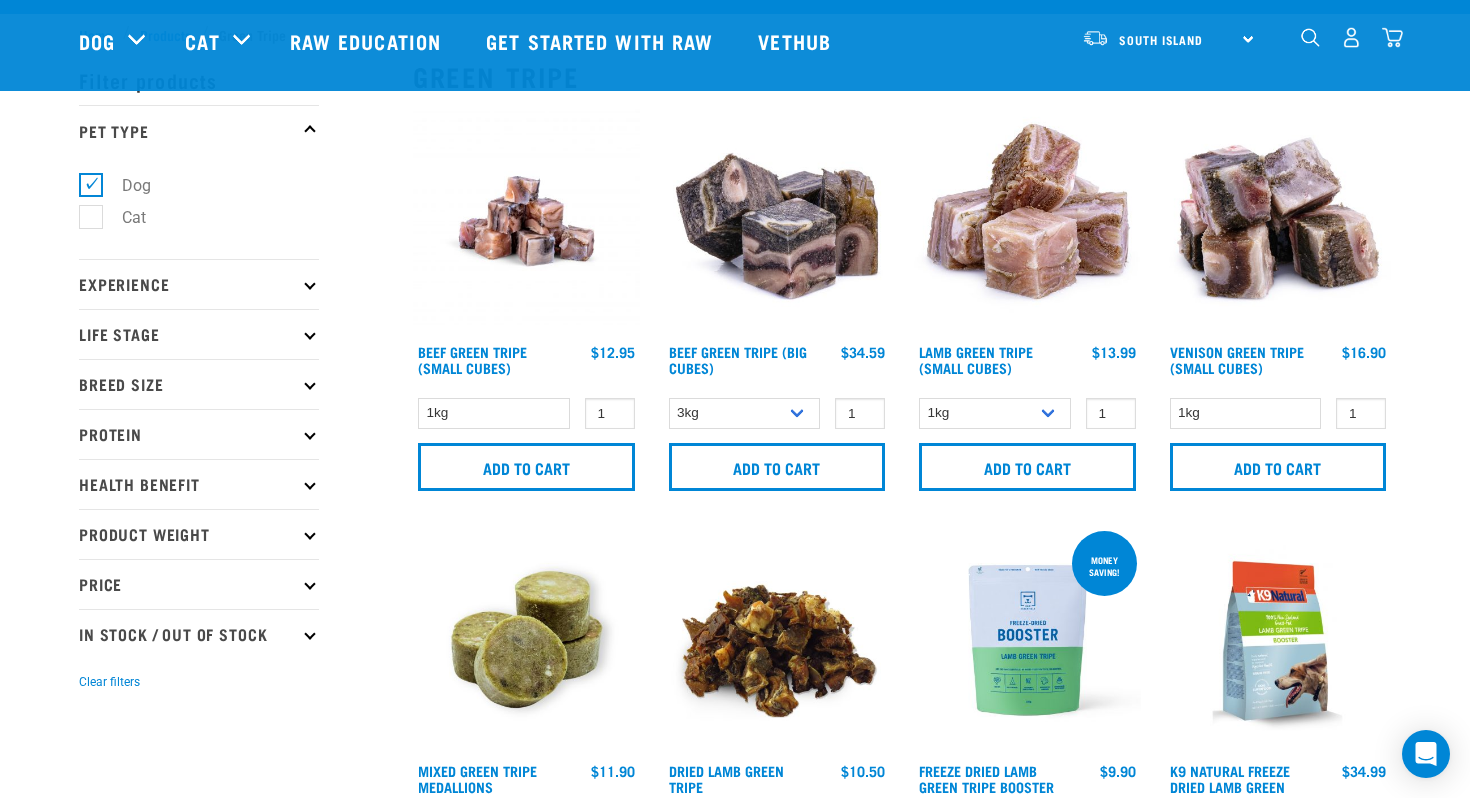 scroll, scrollTop: 0, scrollLeft: 0, axis: both 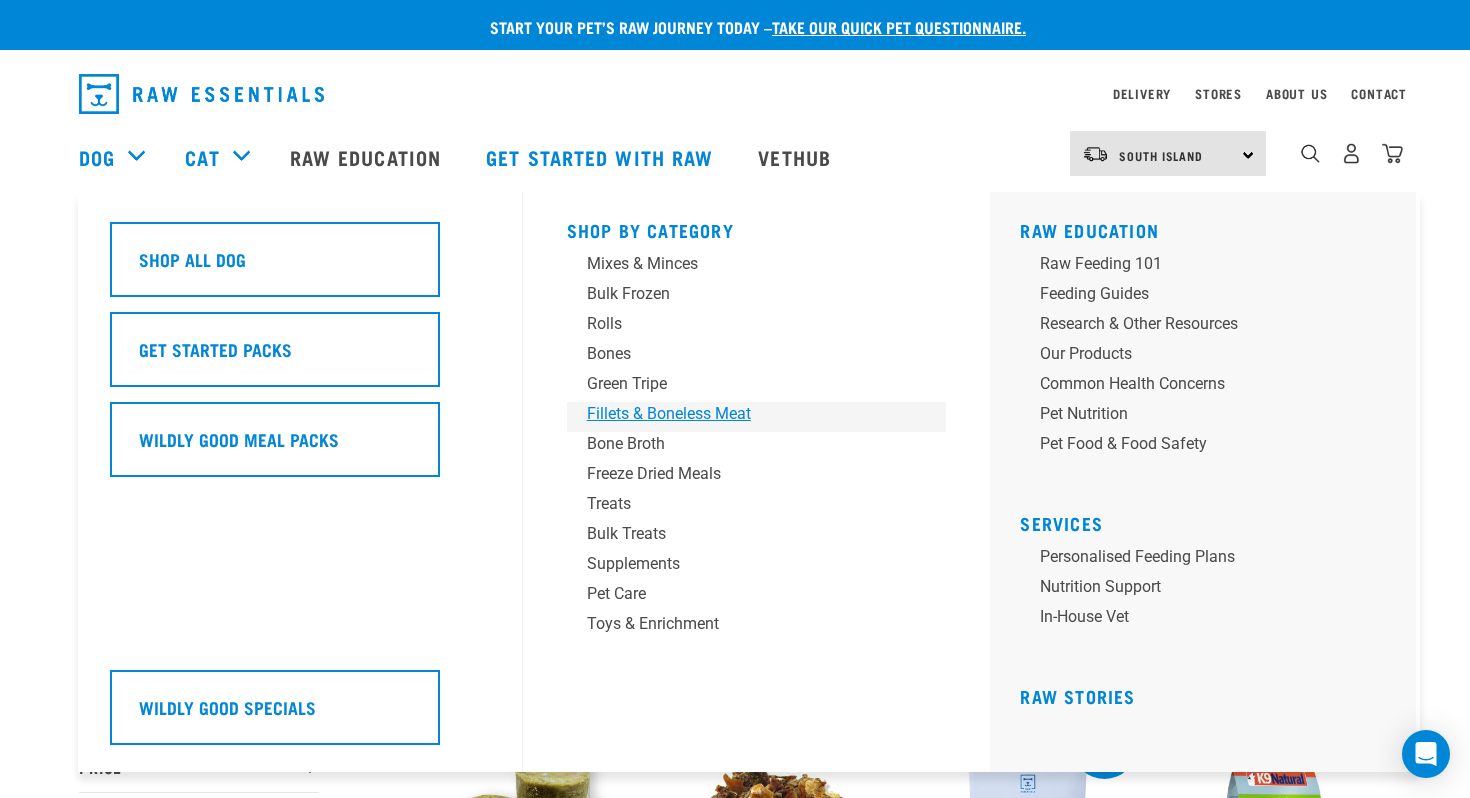 click on "Fillets & Boneless Meat" at bounding box center (743, 414) 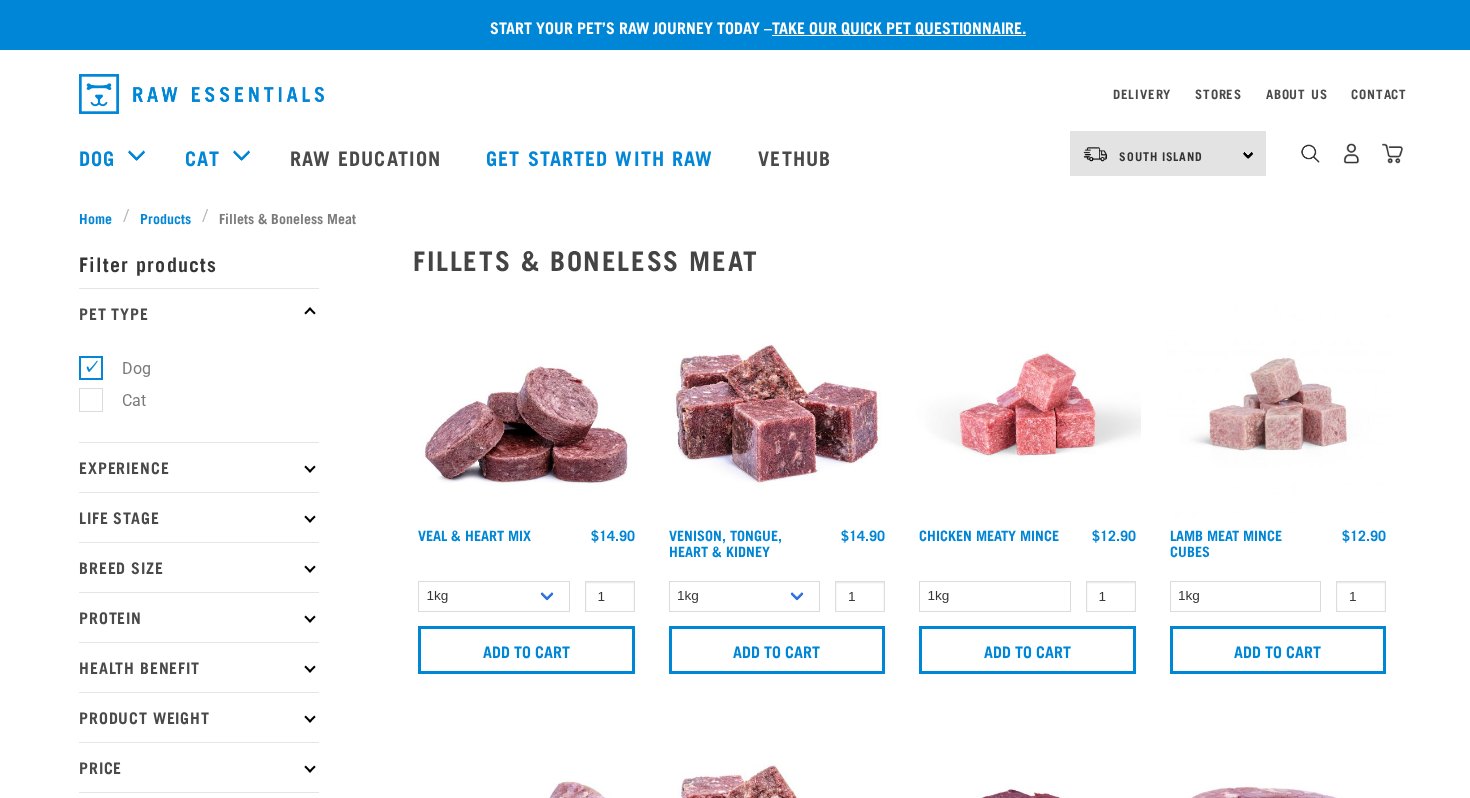 scroll, scrollTop: 0, scrollLeft: 0, axis: both 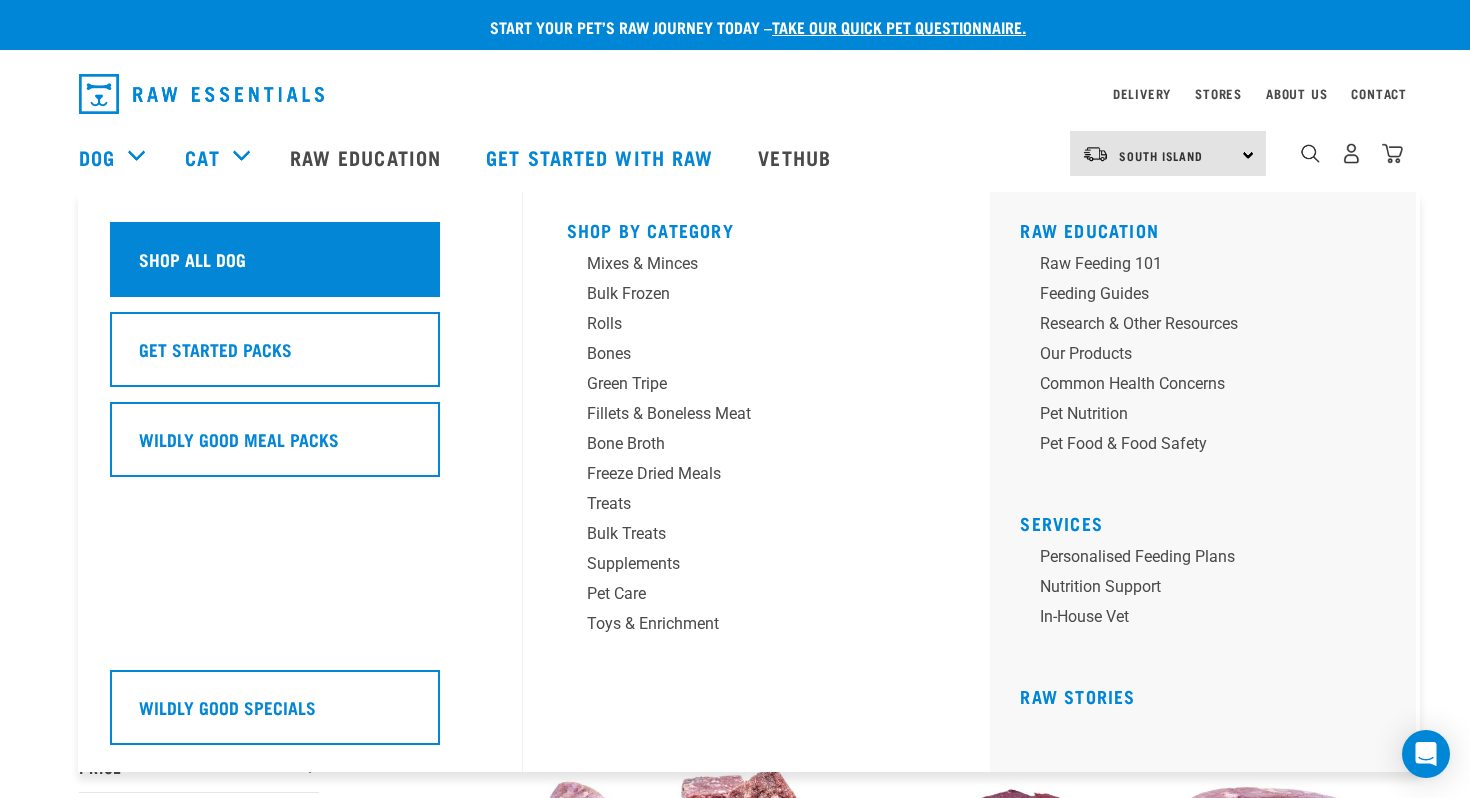 click on "Shop All Dog" at bounding box center [192, 259] 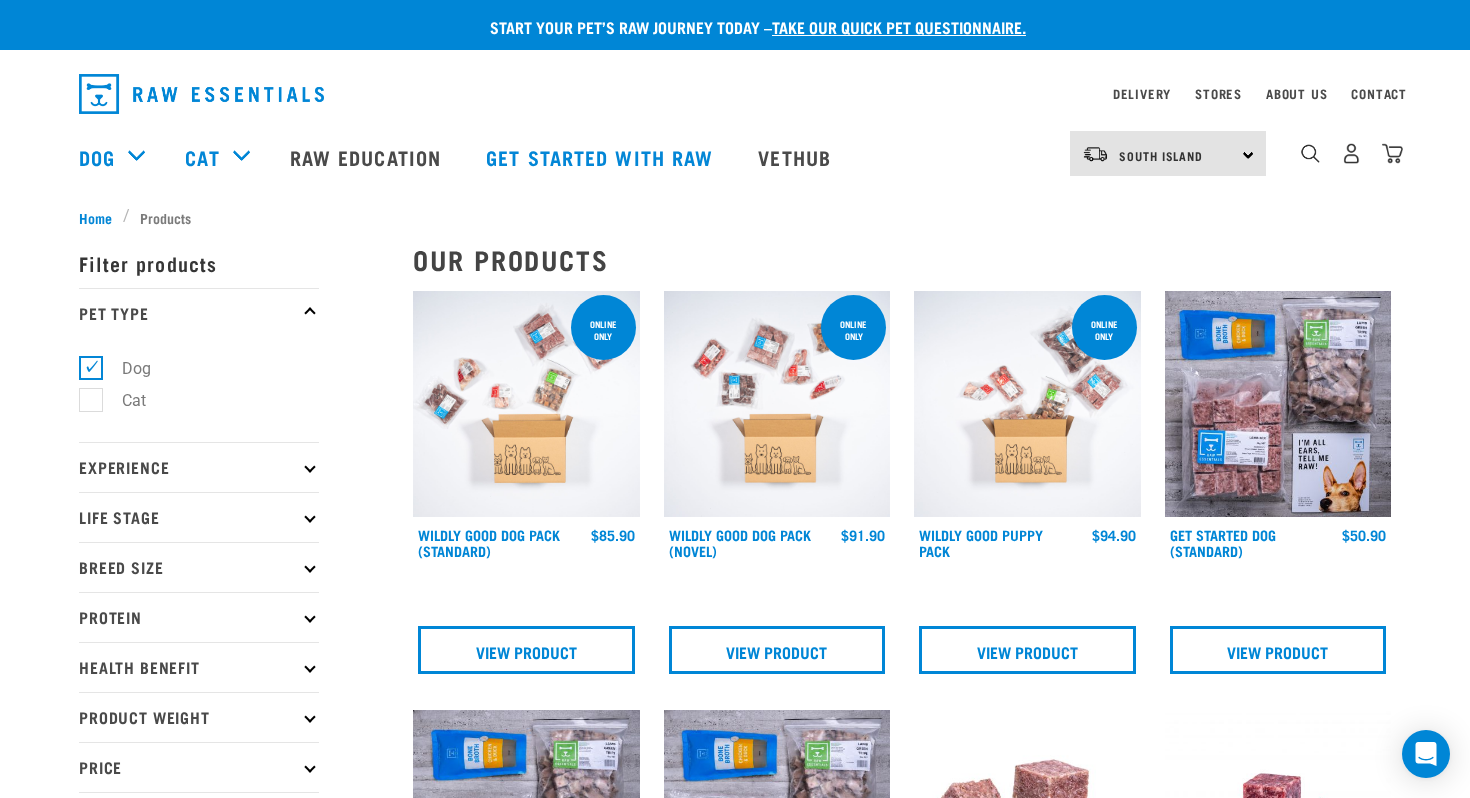 scroll, scrollTop: 0, scrollLeft: 0, axis: both 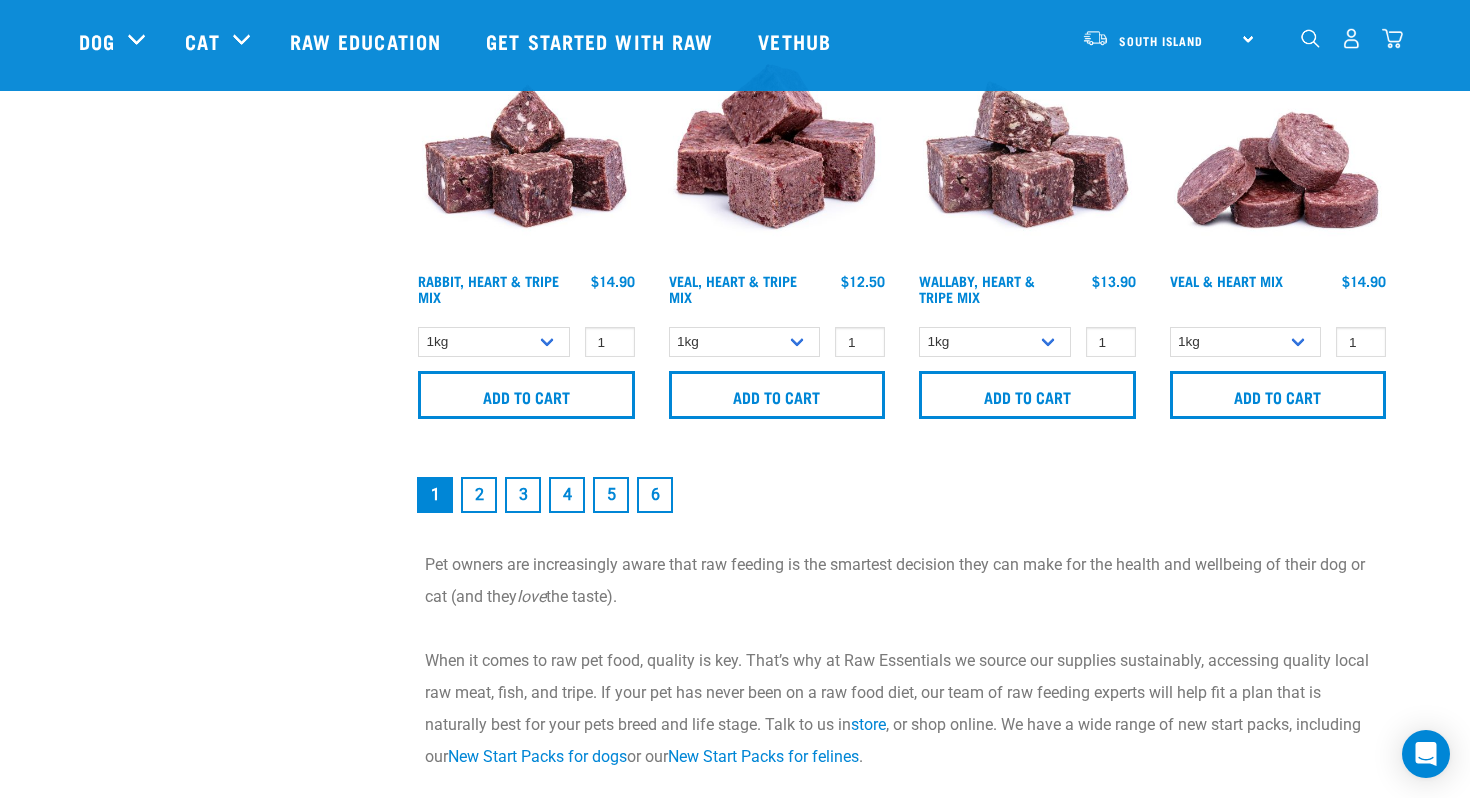 click on "2" at bounding box center (479, 495) 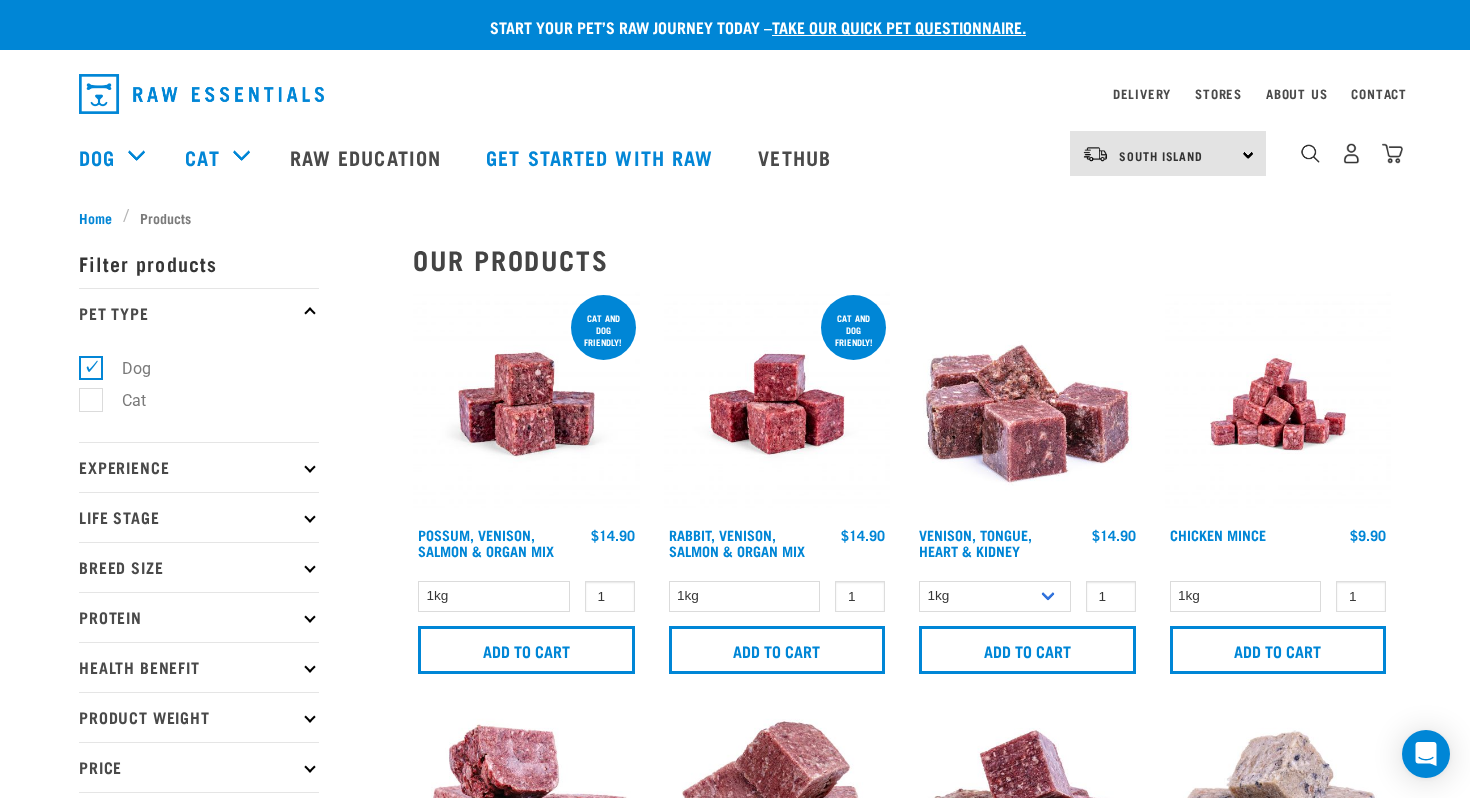 scroll, scrollTop: 0, scrollLeft: 0, axis: both 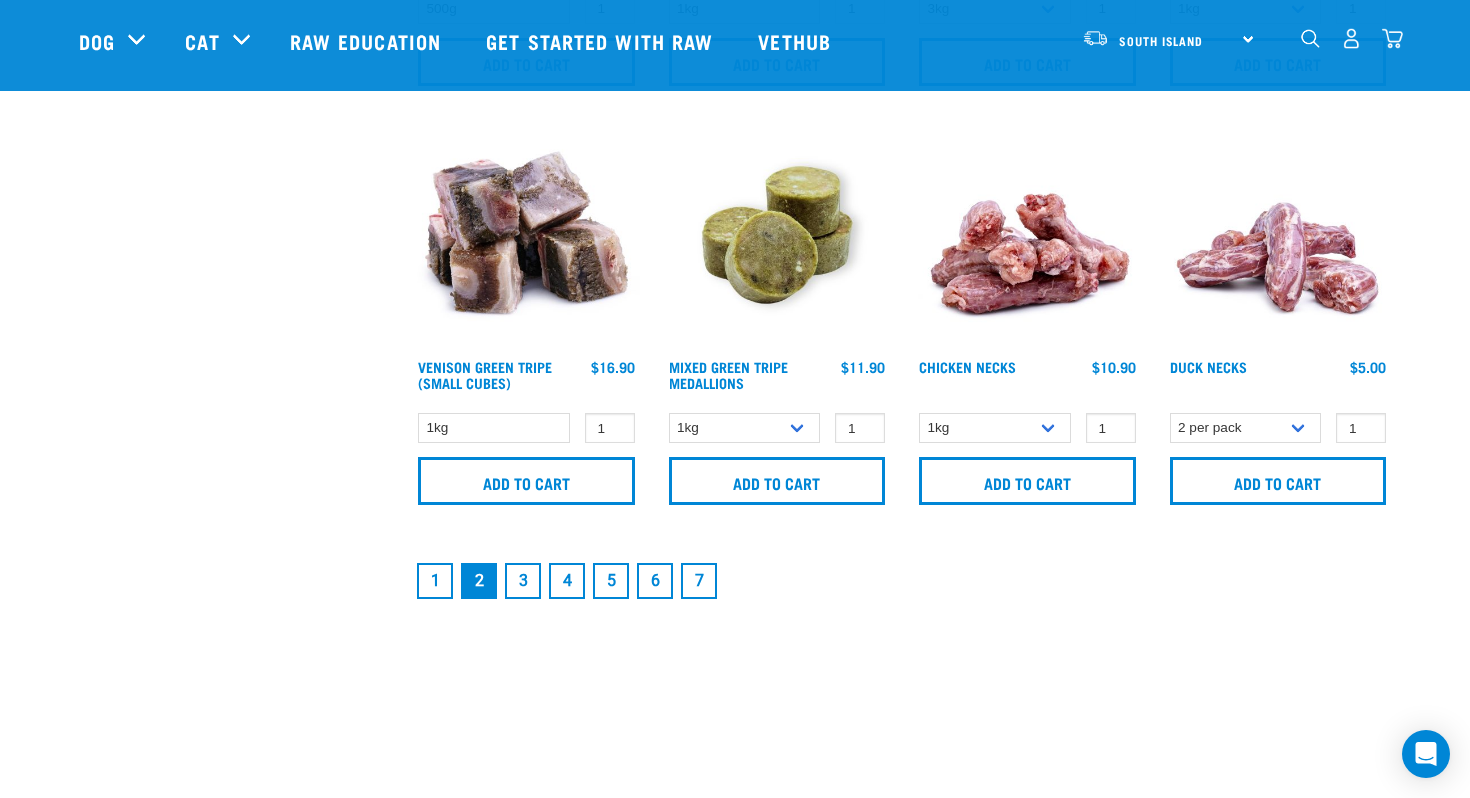 click on "3" at bounding box center [523, 581] 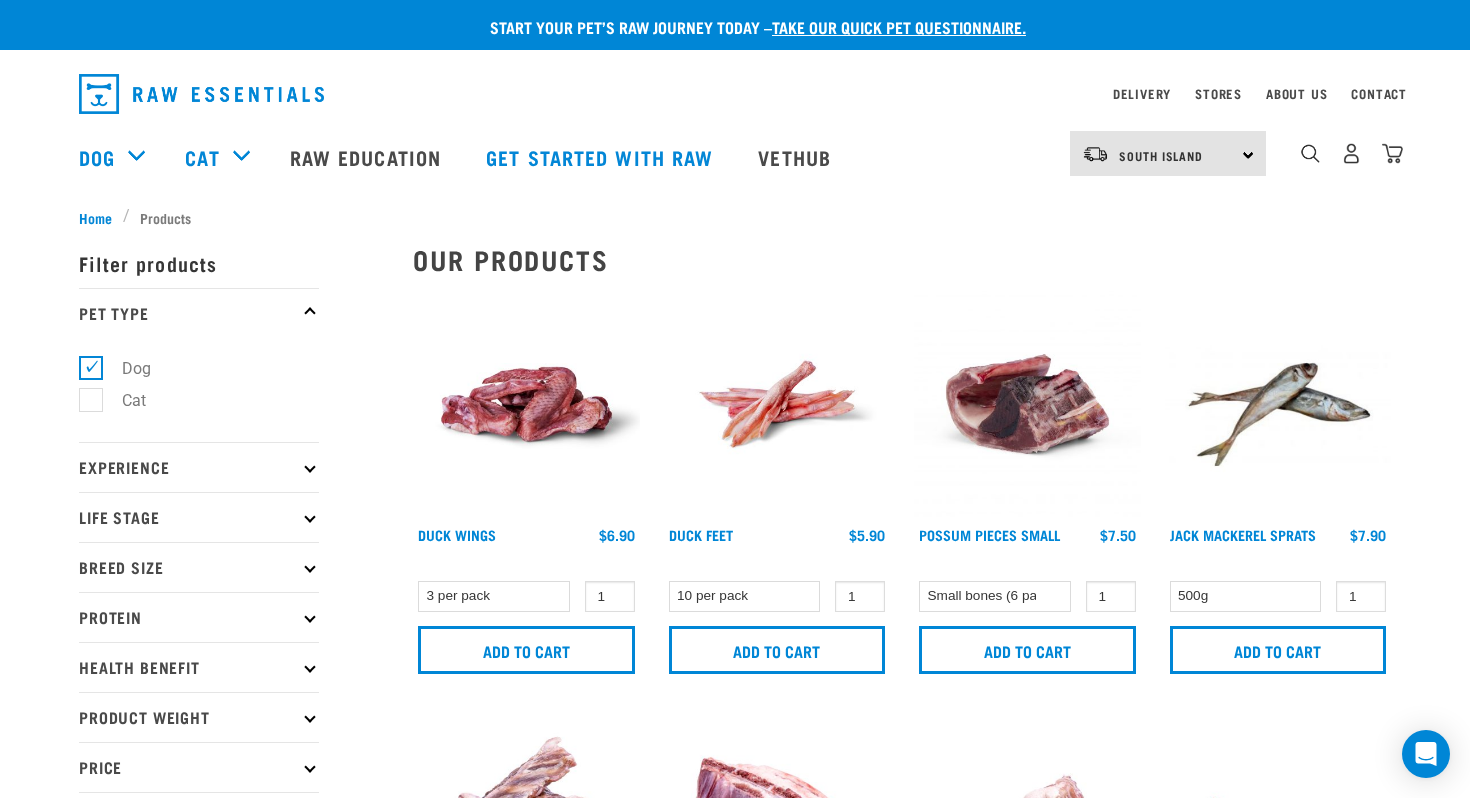 scroll, scrollTop: 0, scrollLeft: 0, axis: both 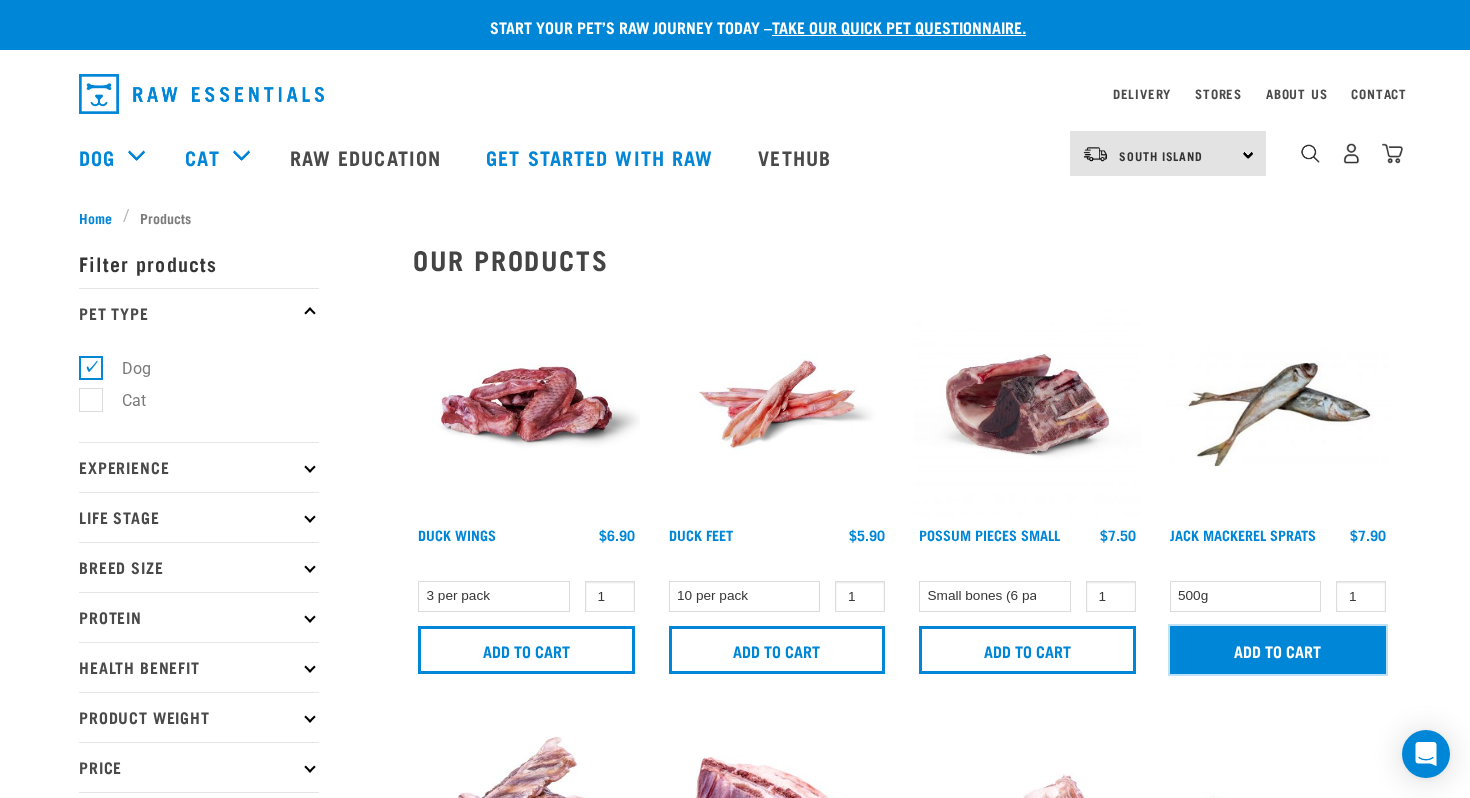 click on "Add to cart" at bounding box center (1278, 650) 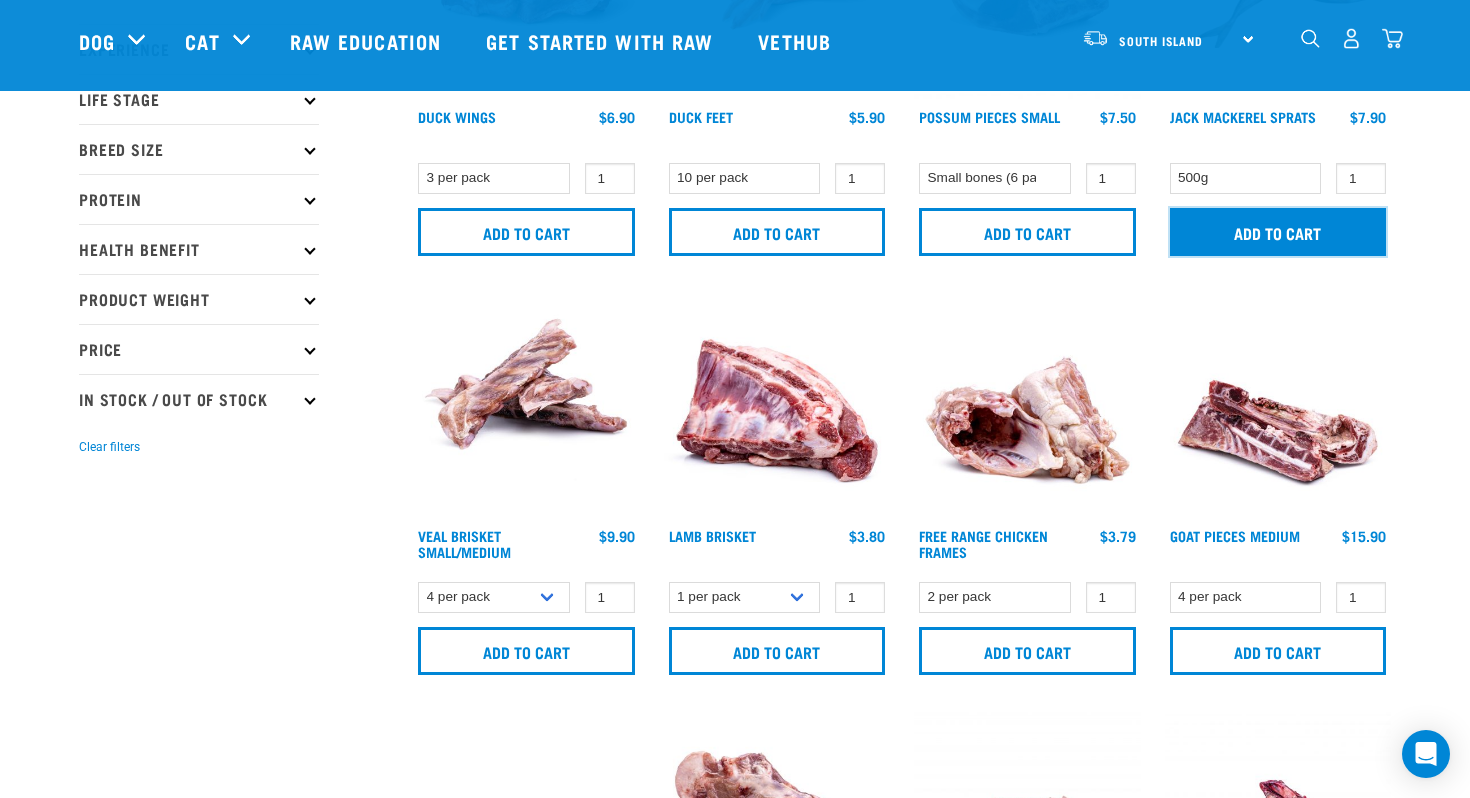 scroll, scrollTop: 288, scrollLeft: 0, axis: vertical 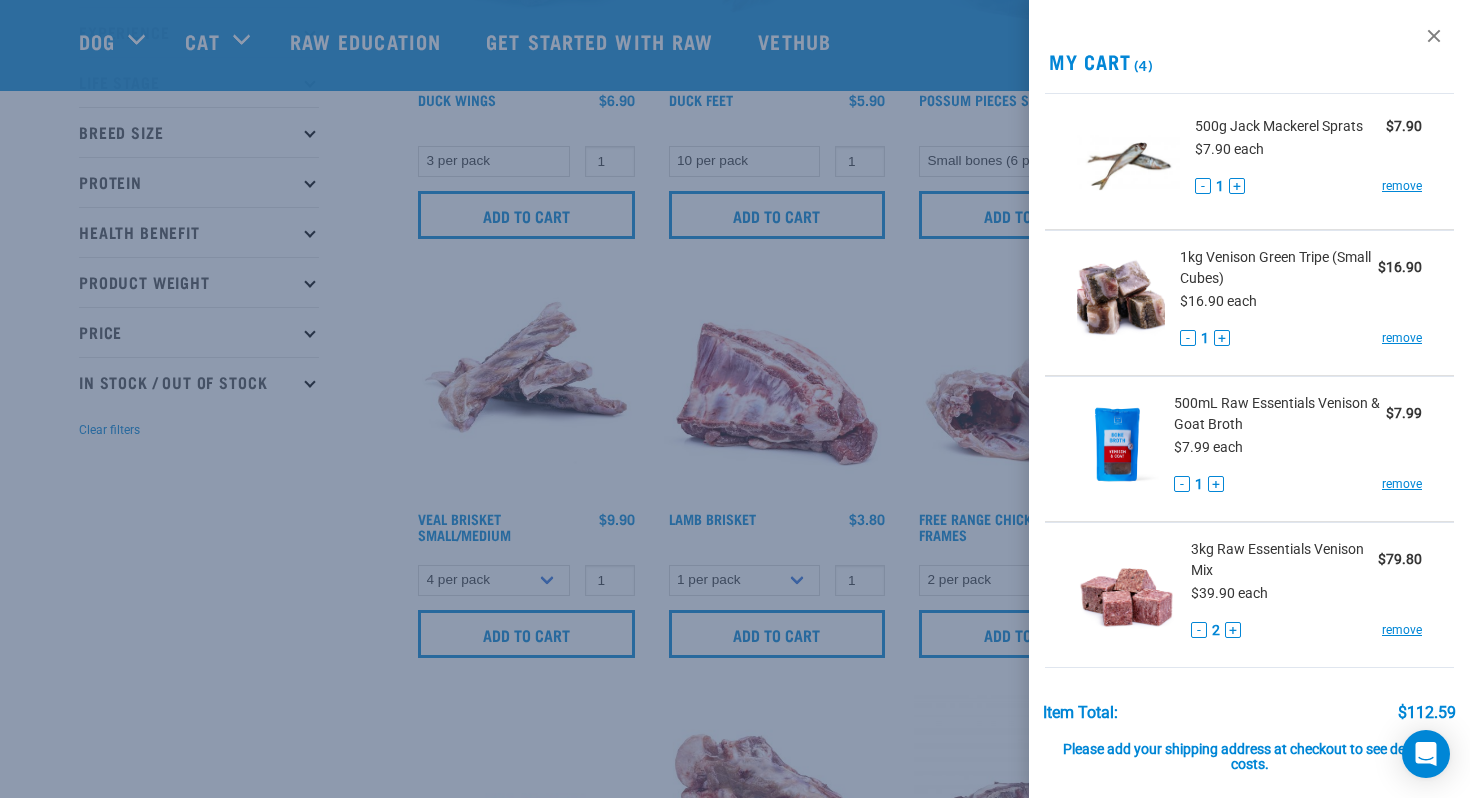 click at bounding box center (735, 399) 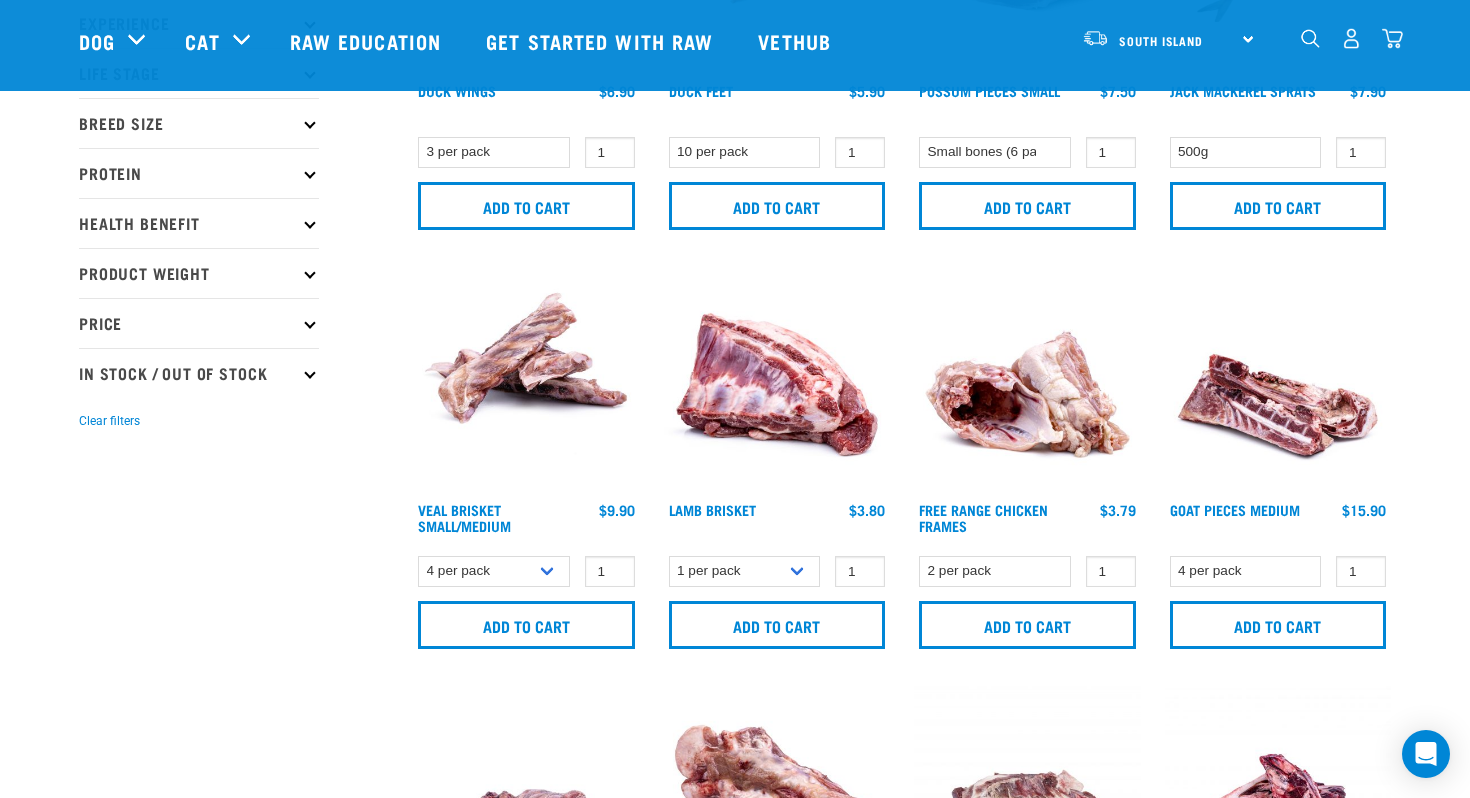 scroll, scrollTop: 301, scrollLeft: 0, axis: vertical 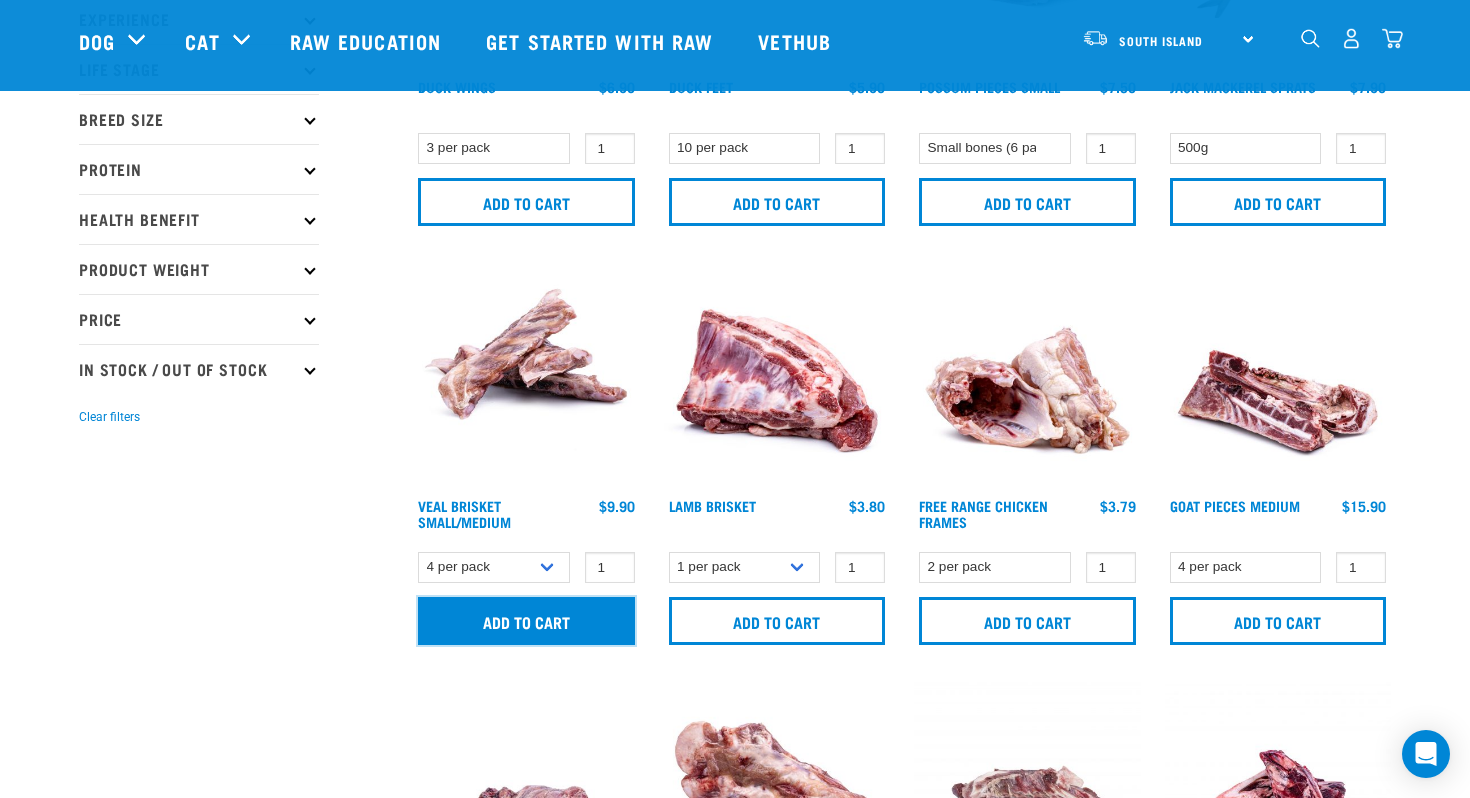 click on "Add to cart" at bounding box center (526, 621) 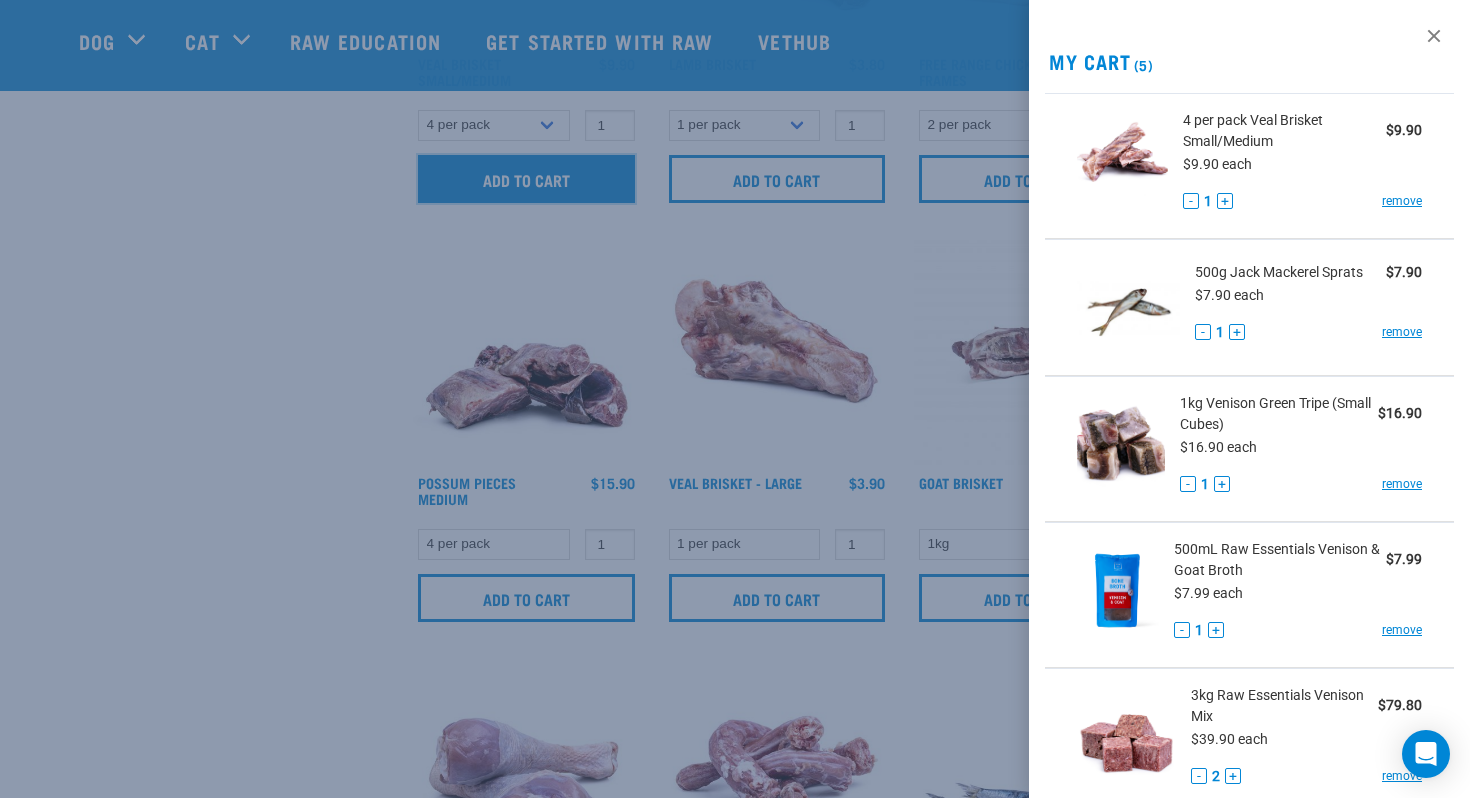scroll, scrollTop: 750, scrollLeft: 0, axis: vertical 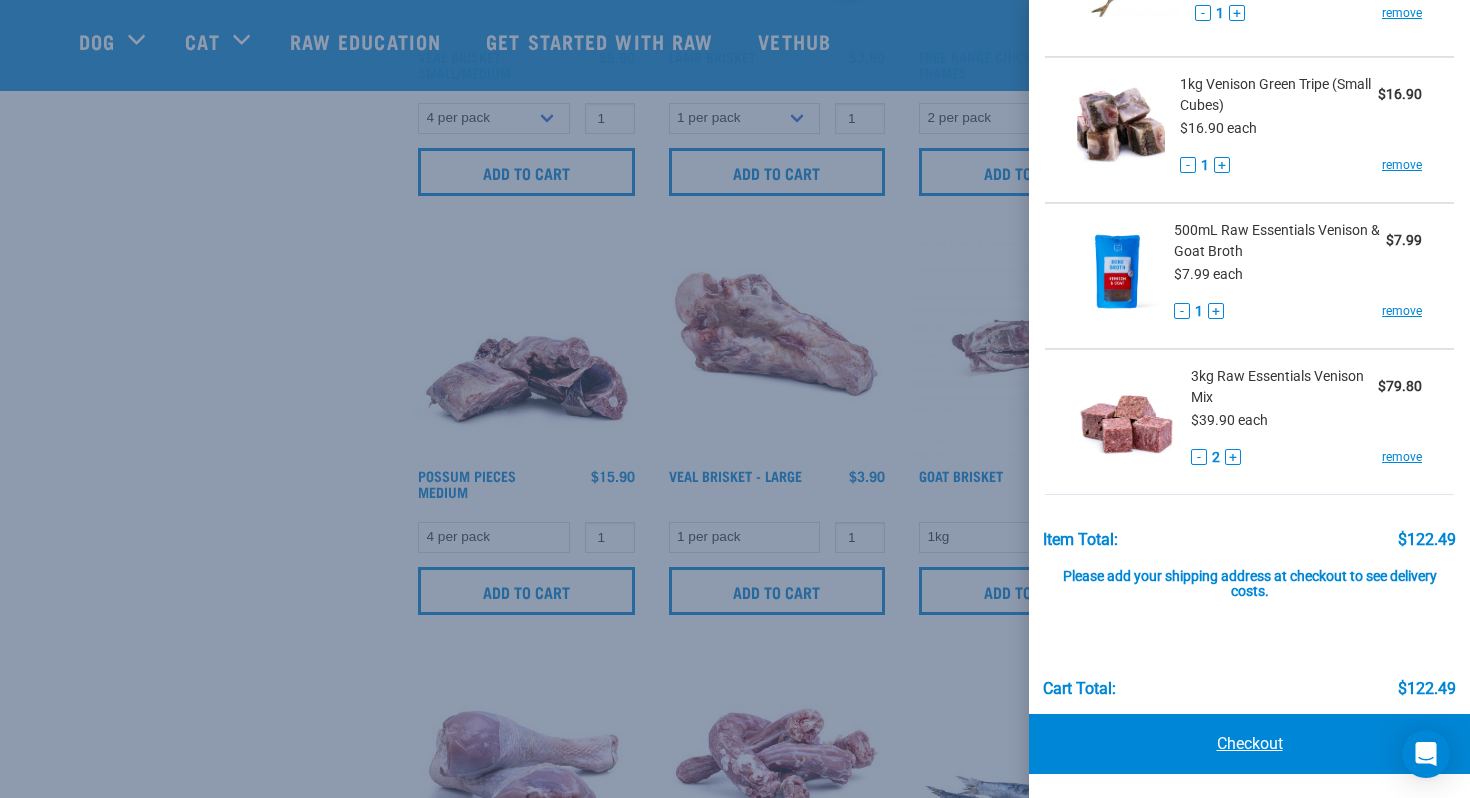 click on "Checkout" at bounding box center [1249, 744] 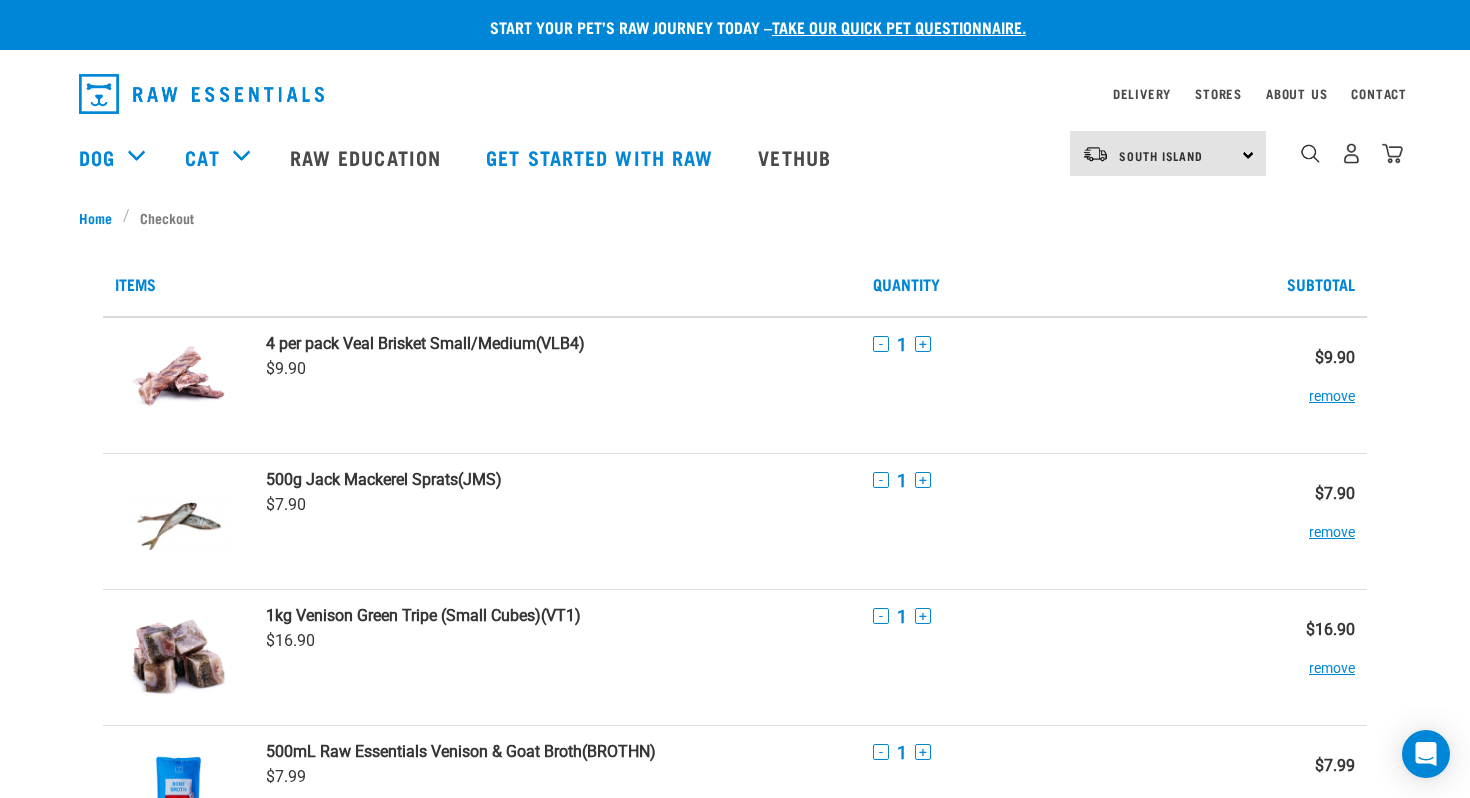 scroll, scrollTop: 0, scrollLeft: 0, axis: both 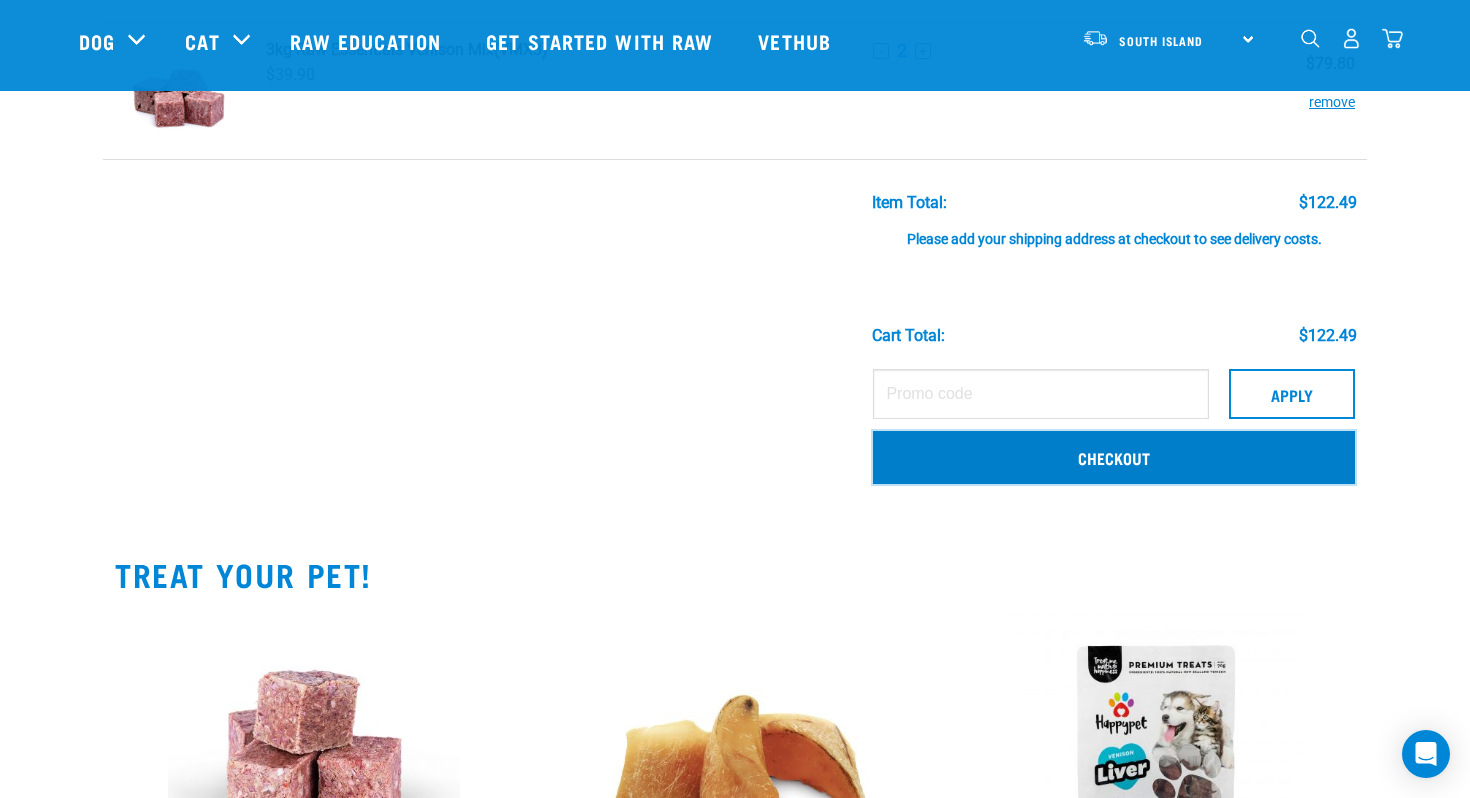 click on "Checkout" at bounding box center (1114, 457) 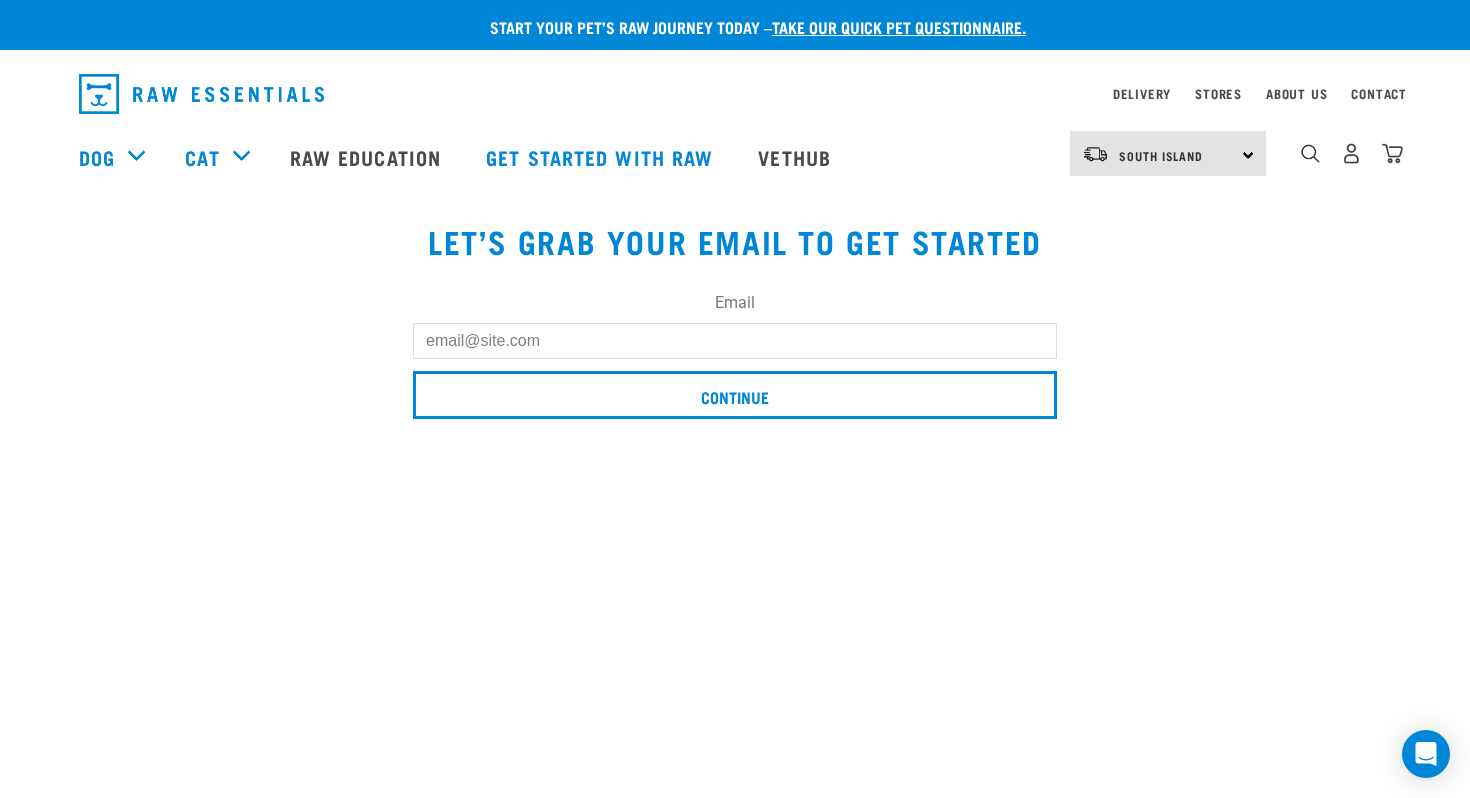 scroll, scrollTop: 0, scrollLeft: 0, axis: both 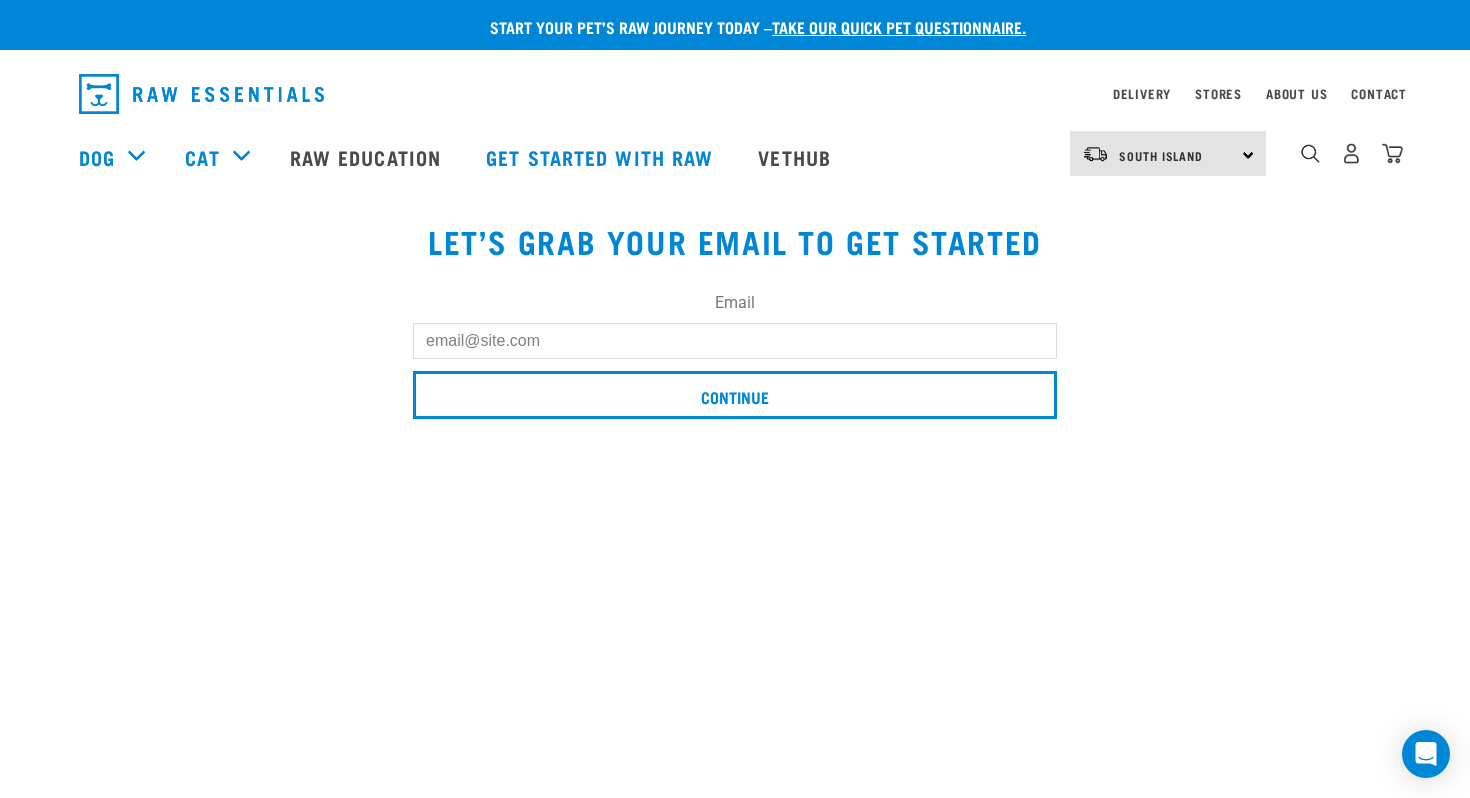click on "Email" at bounding box center (735, 341) 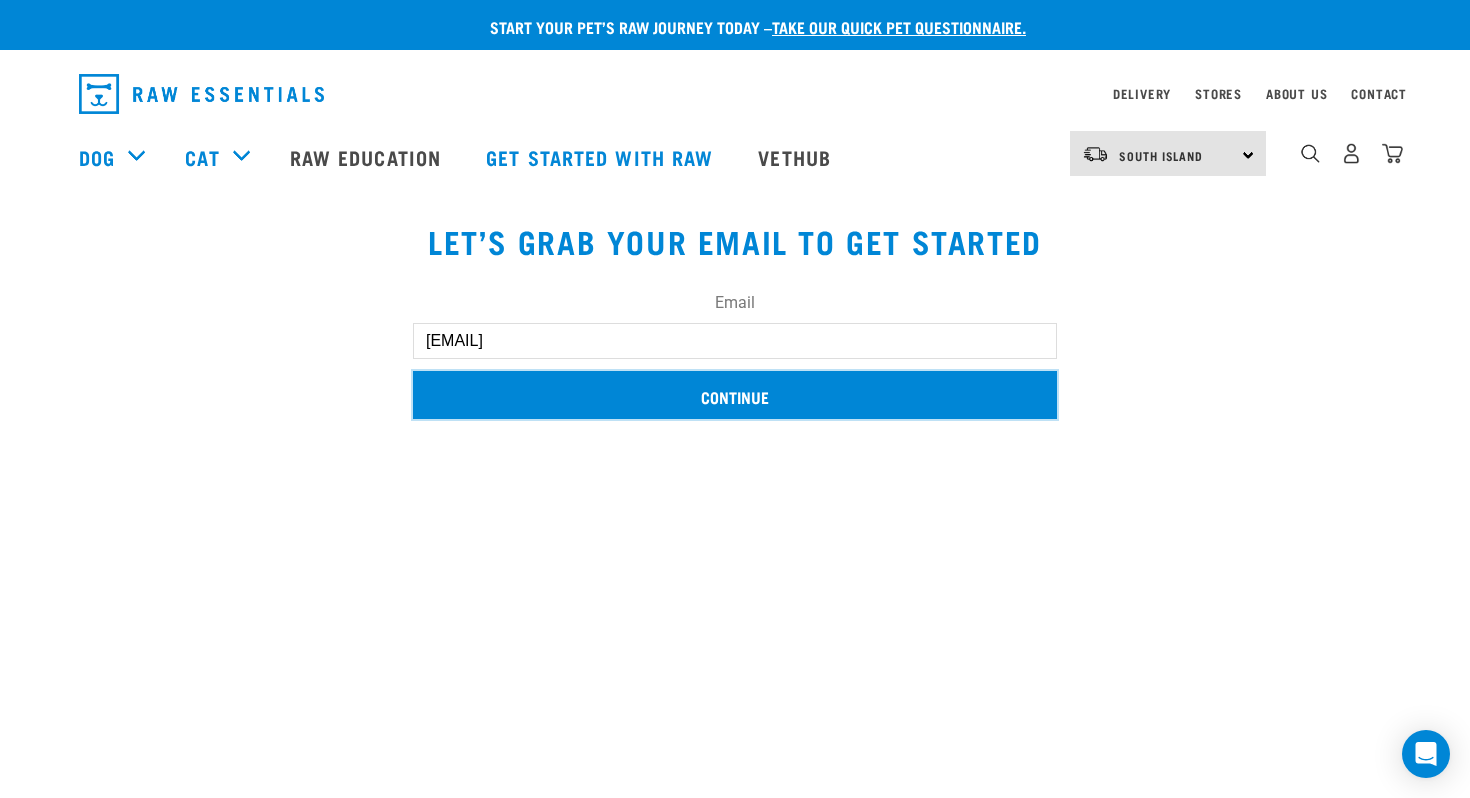 click on "Continue" at bounding box center [735, 395] 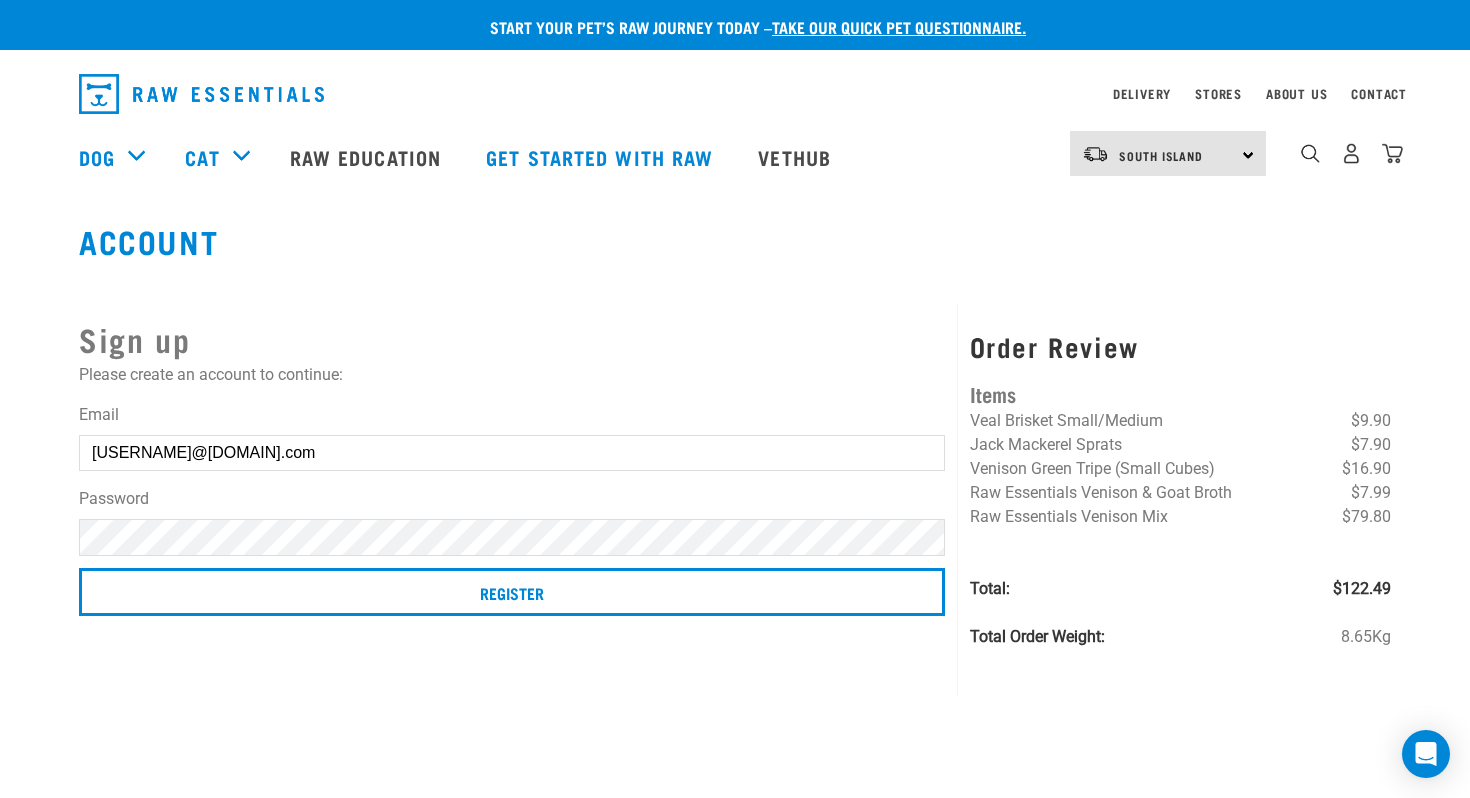 scroll, scrollTop: 0, scrollLeft: 0, axis: both 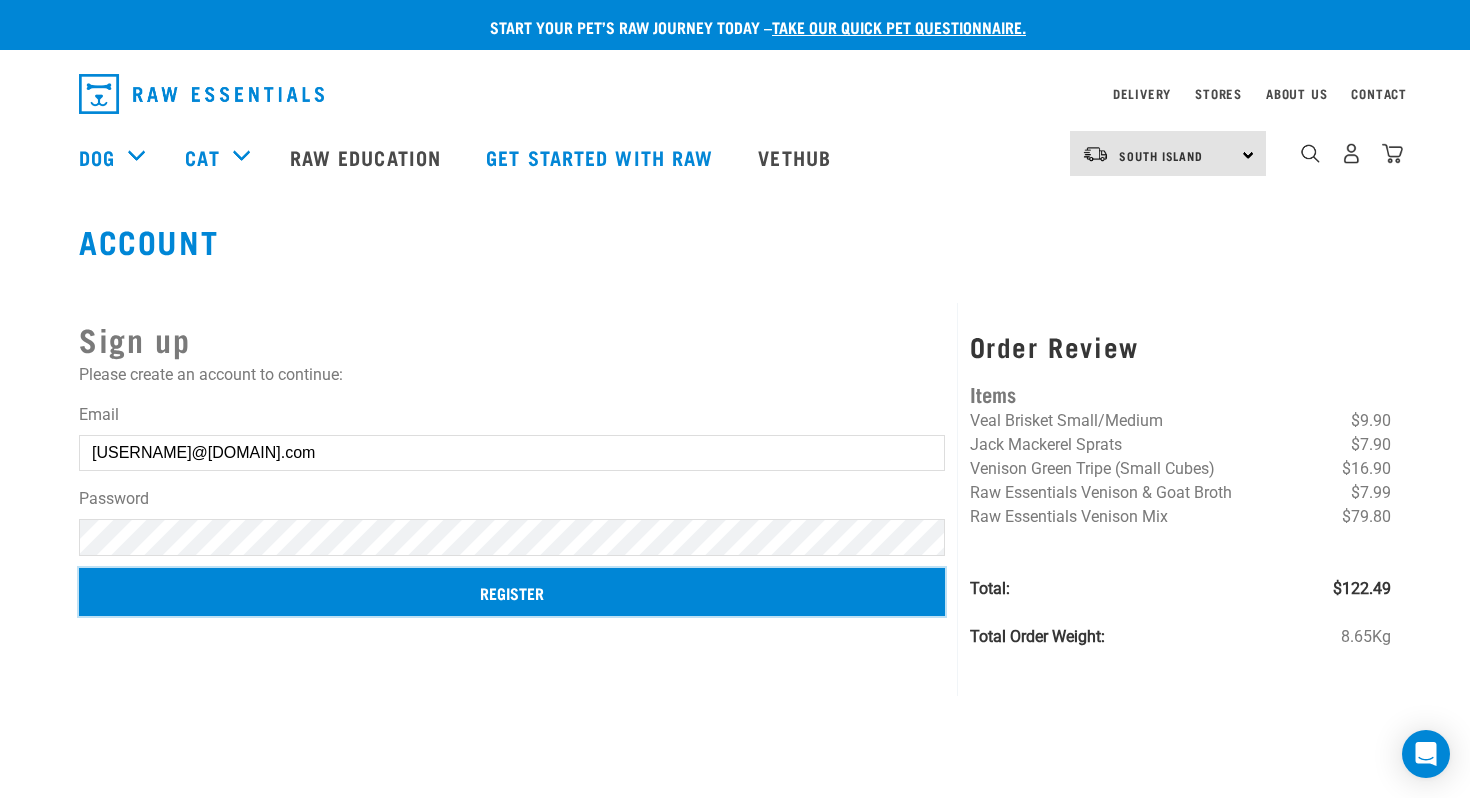 click on "Register" at bounding box center (512, 592) 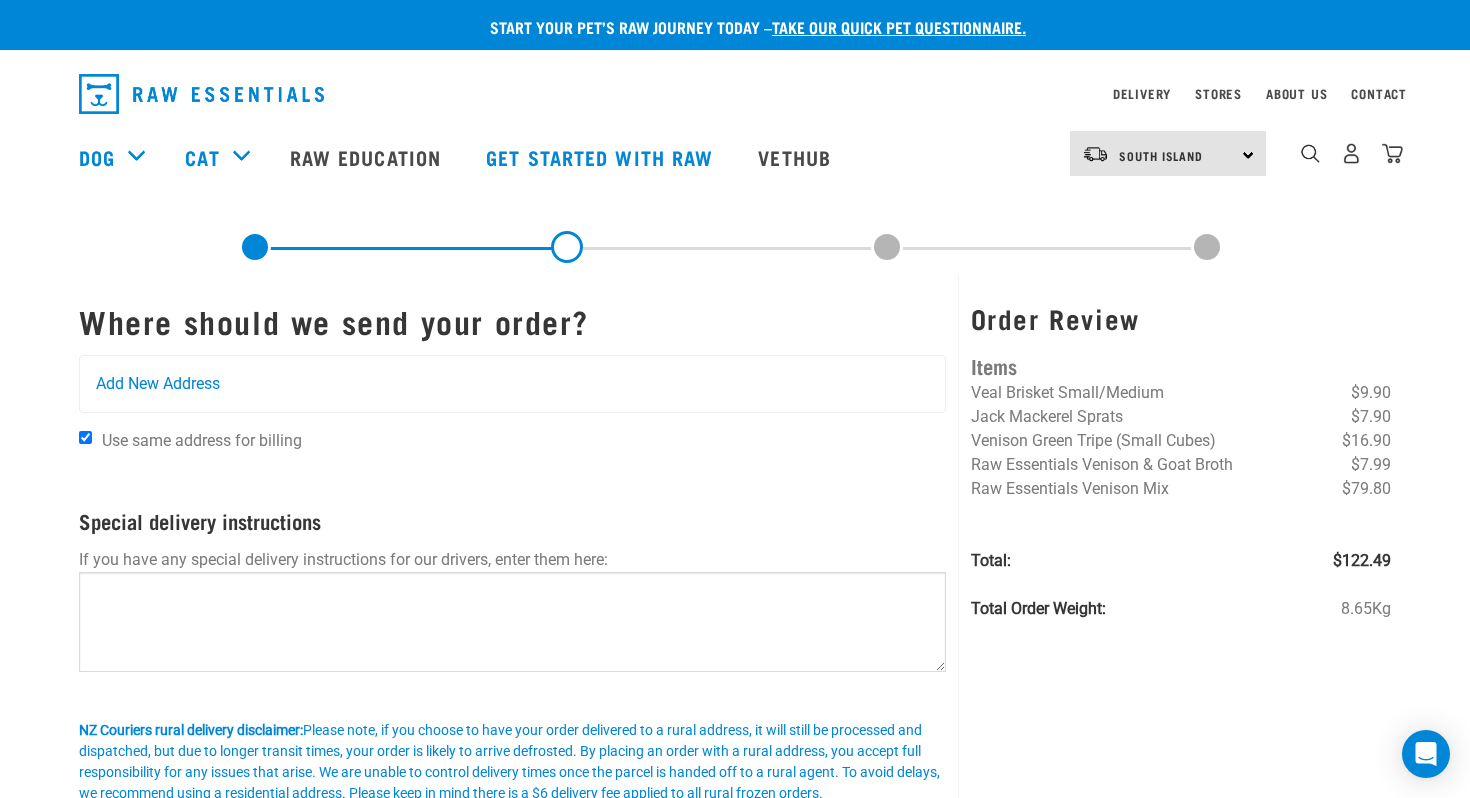 scroll, scrollTop: 0, scrollLeft: 0, axis: both 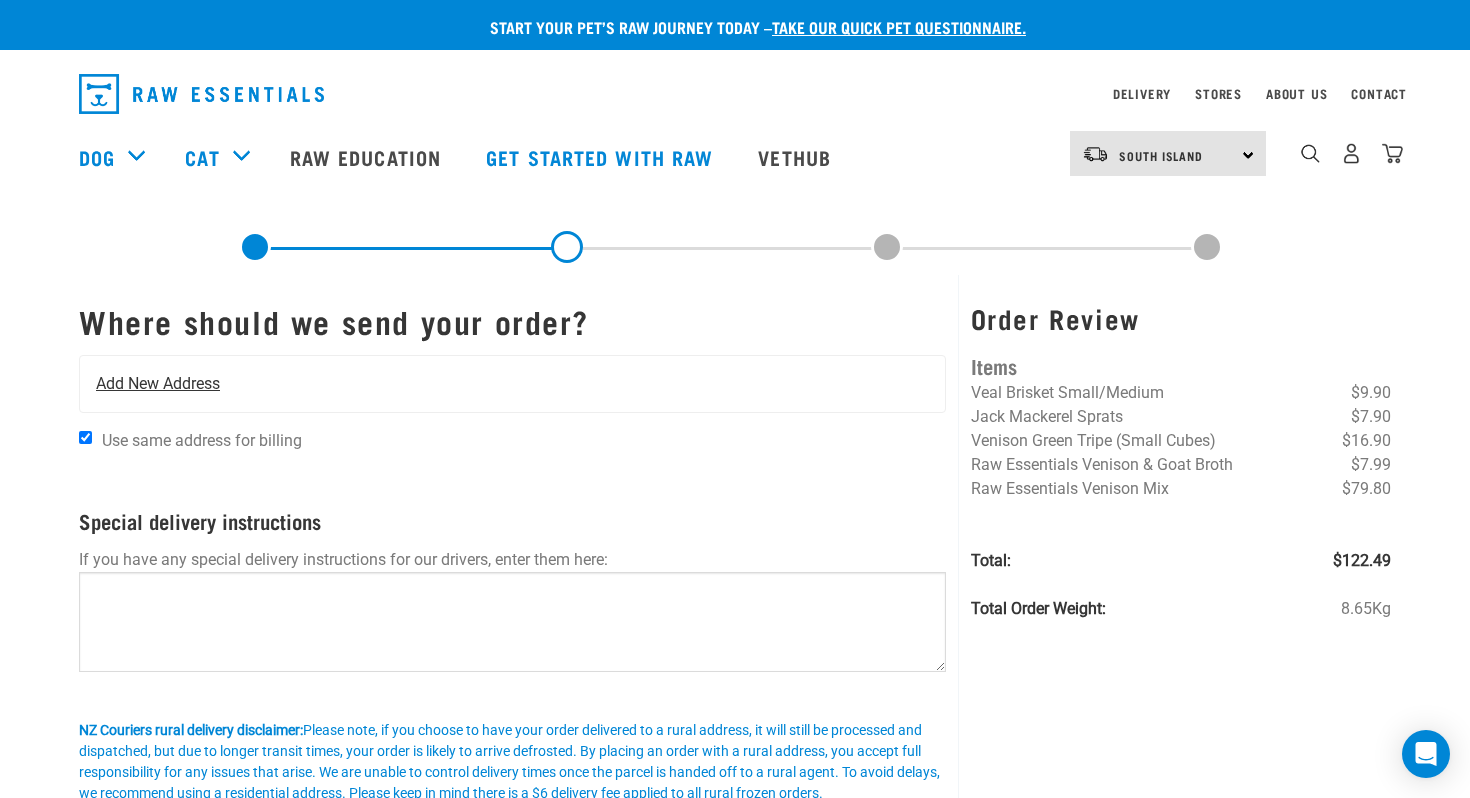 click on "Add New Address" at bounding box center [158, 384] 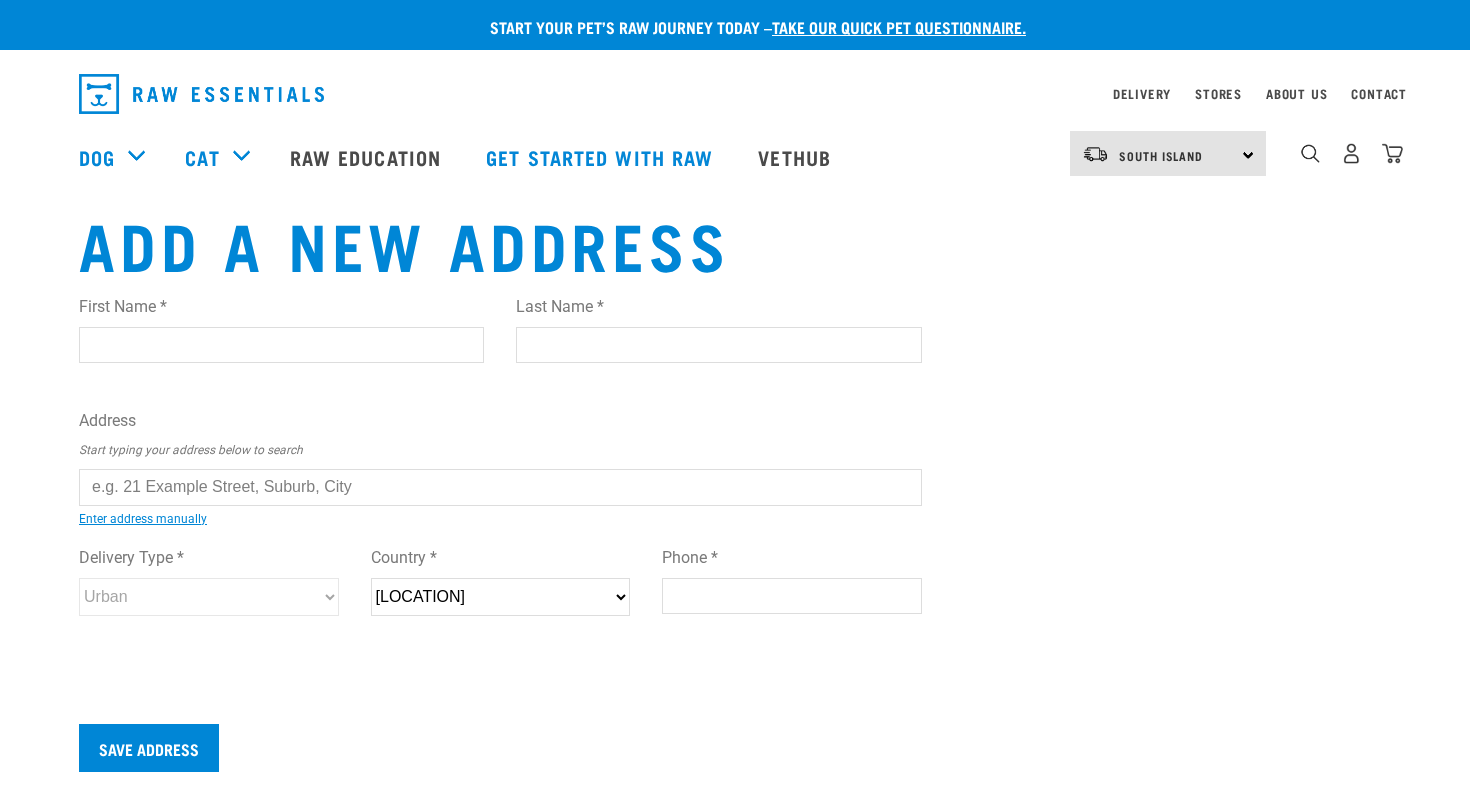 scroll, scrollTop: 0, scrollLeft: 0, axis: both 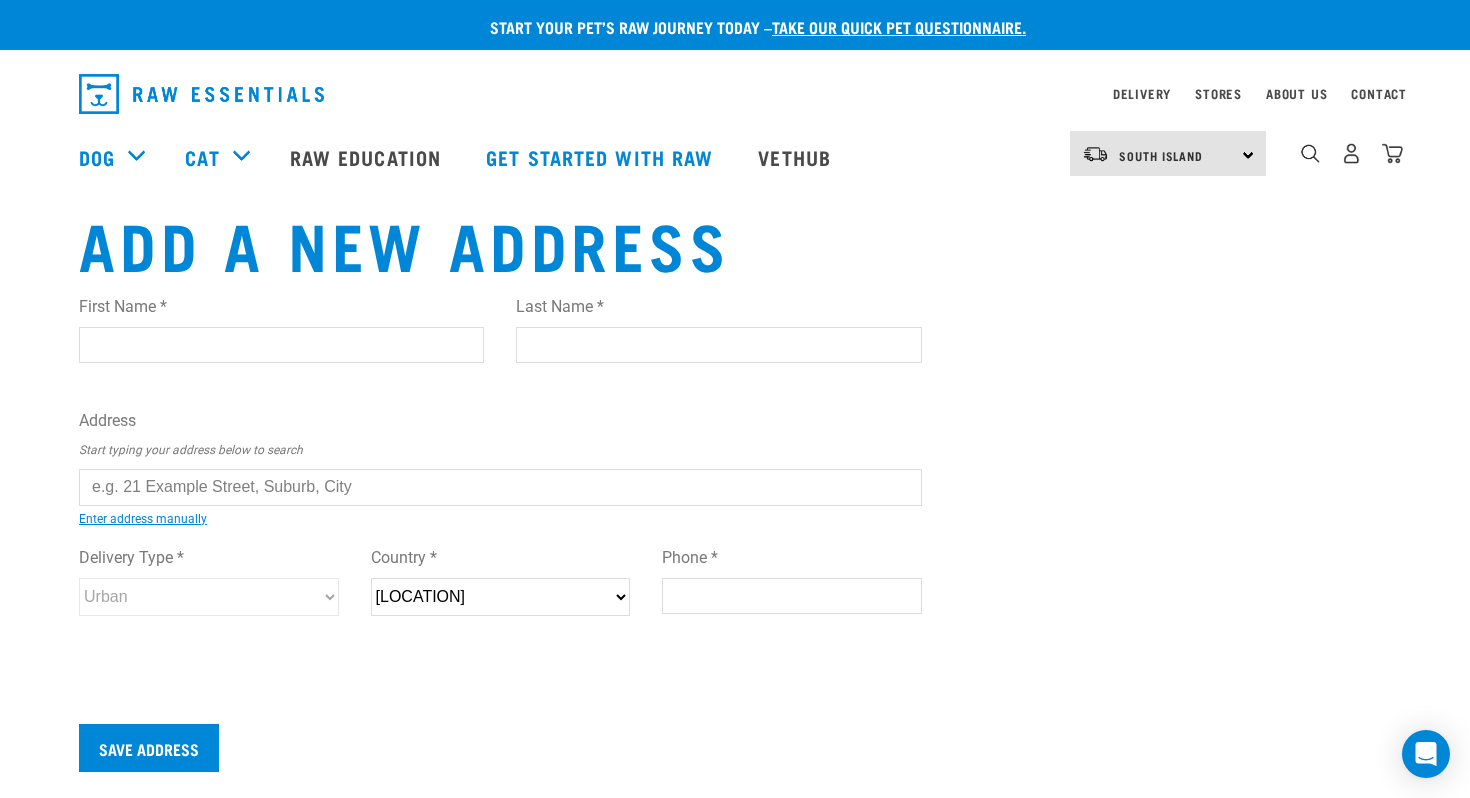 type on "[NAME]" 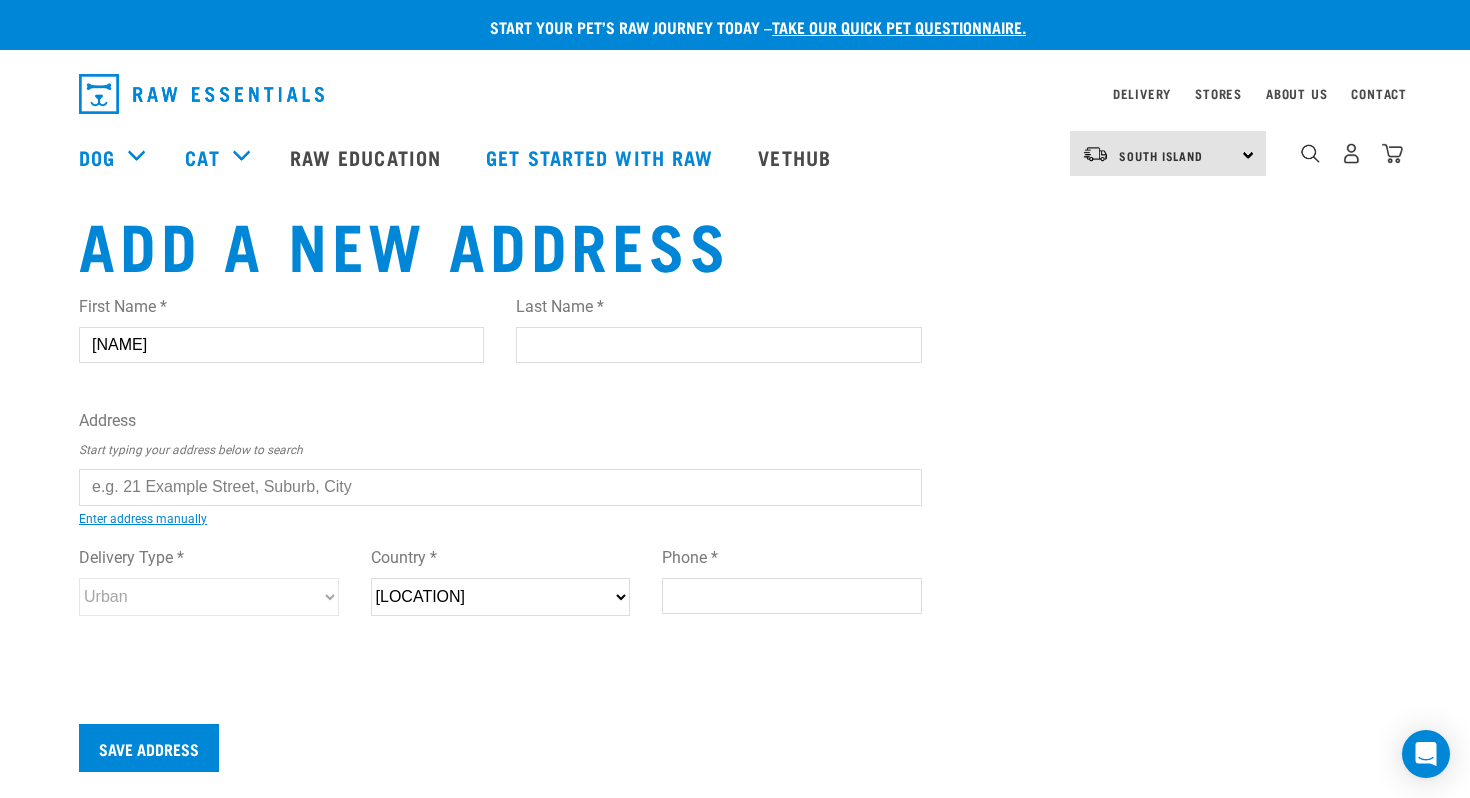 type on "Squire" 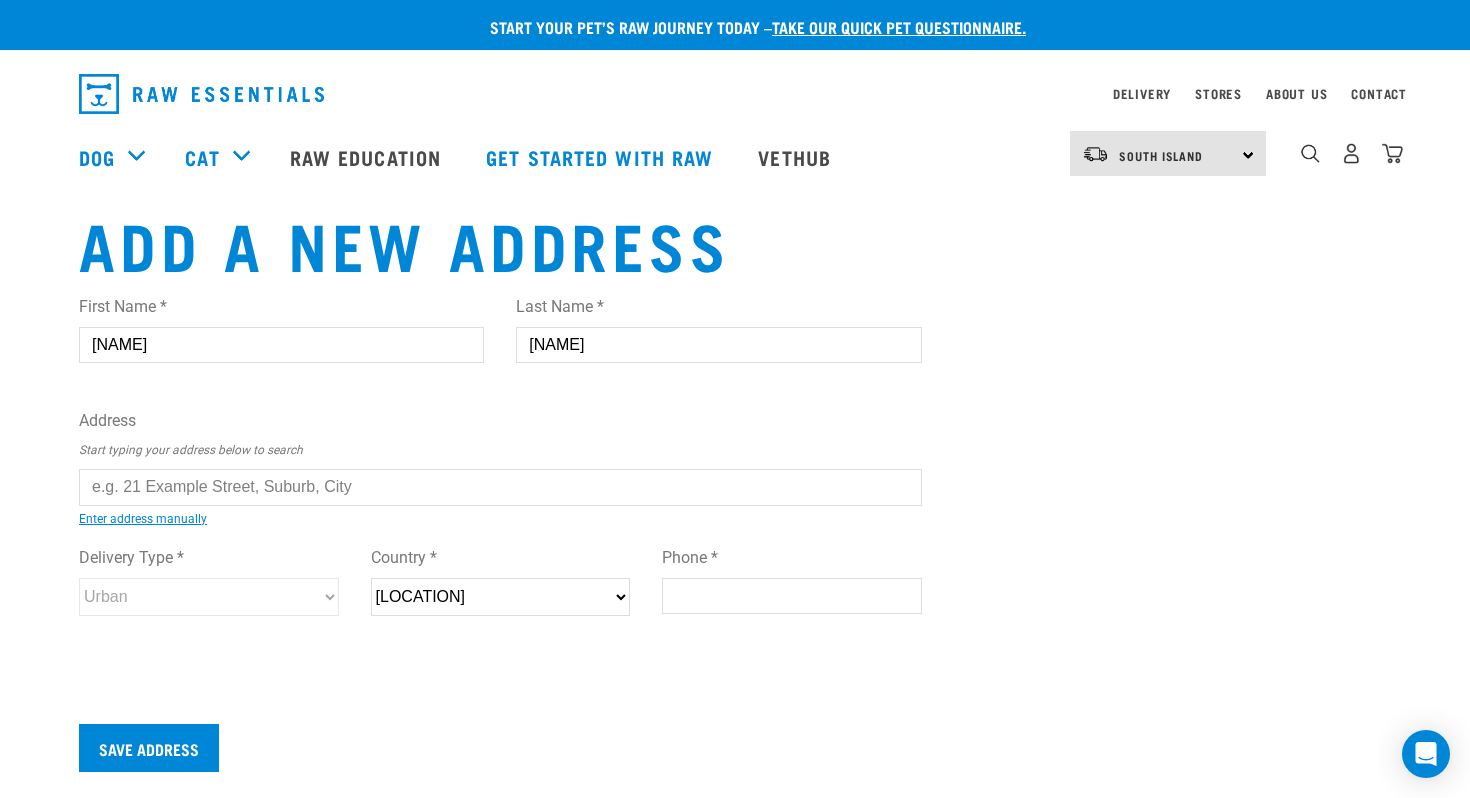 type on "[PHONE]" 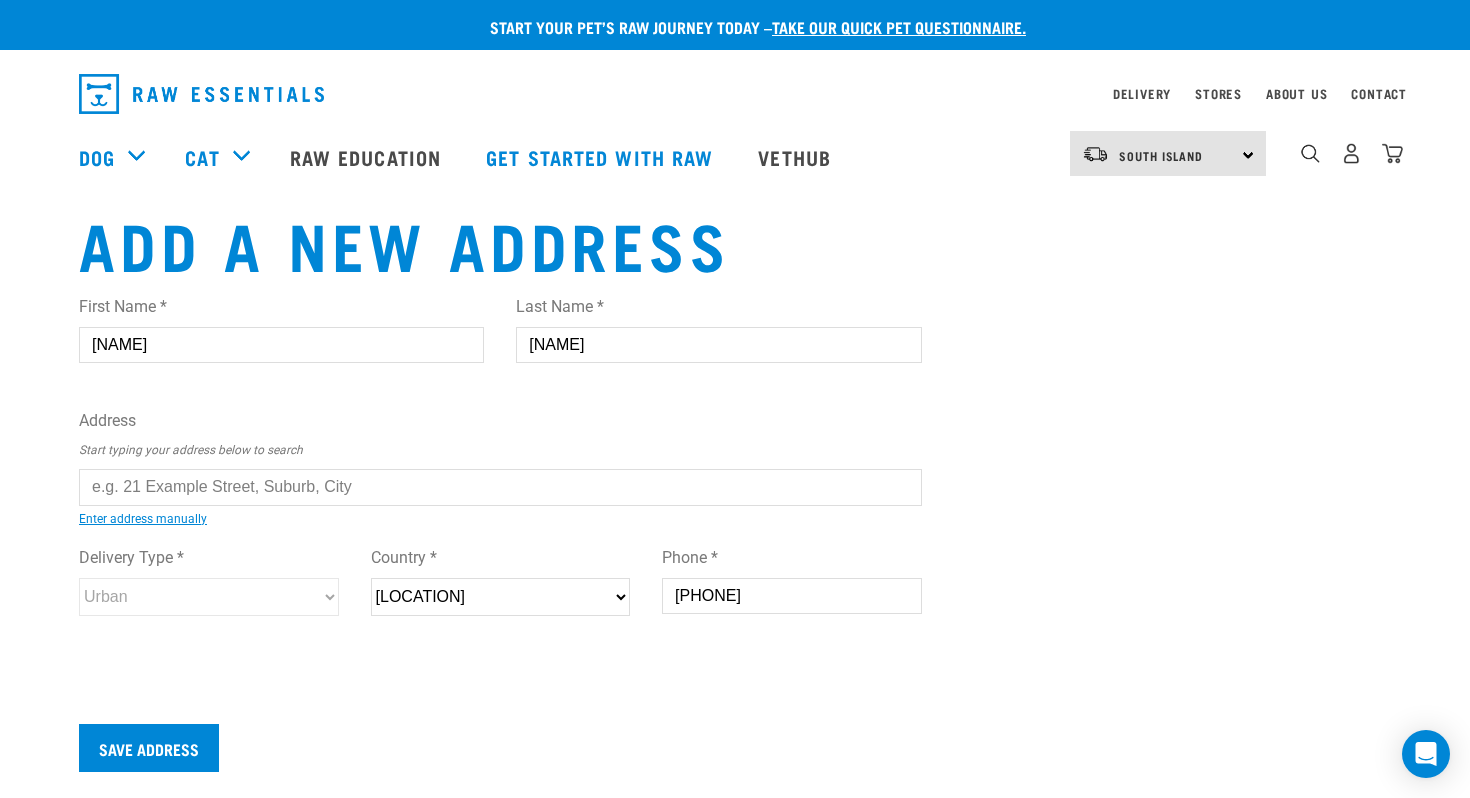 click at bounding box center [500, 487] 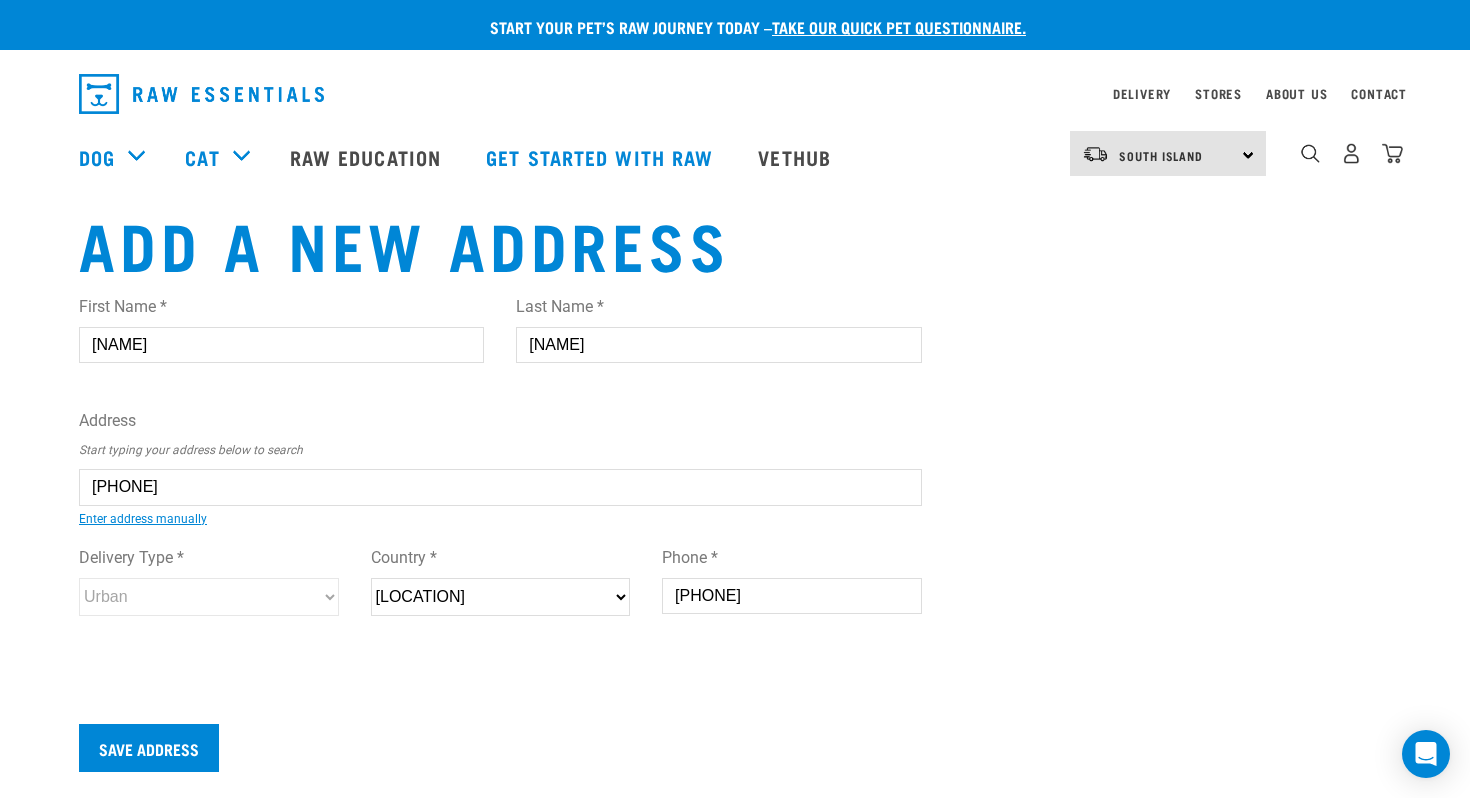 click on "25 Tauh e-Tarei Road, Te Teko, Whakatāne 3192 25 Tauh inu Avenue, Lincoln 7608 25 Tauh inu Road, Greenhithe, Auckland 0632 25 Tauh ou Place, Kaikōura 7300 25 Tauh uri Street, Manaia 4612 25 Brice Street, Tauhara, Taupō 3330 25 Mānuka Street, Tauhara, Taupō 3378 25 Mataī Street, Tauhara, Taupō 3378 25 Puketauhinu Place, Pōrangahau 4293 3 25 Tauh oa Road, RD 4, Warkworth 0984" at bounding box center (102, 502) 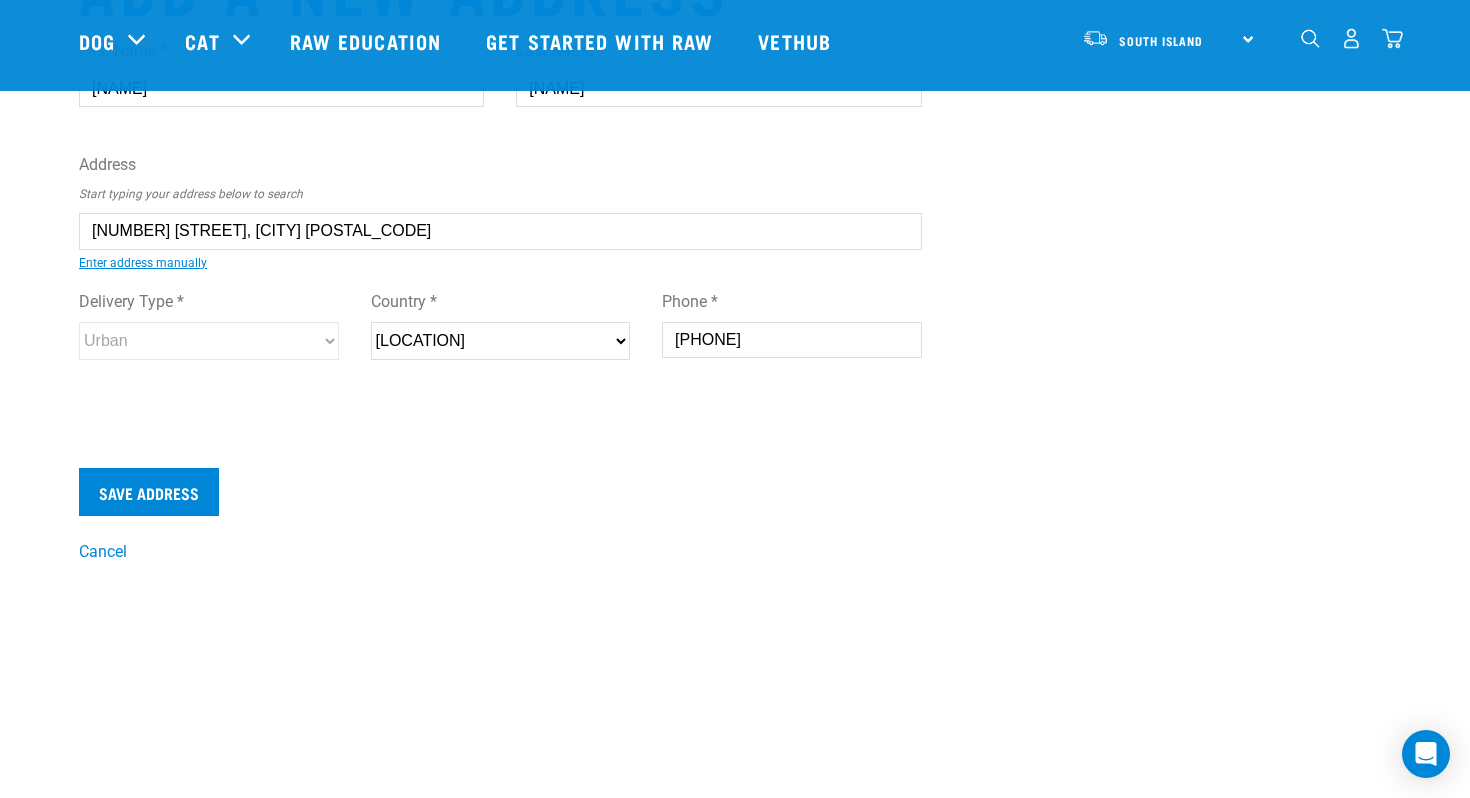 scroll, scrollTop: 87, scrollLeft: 0, axis: vertical 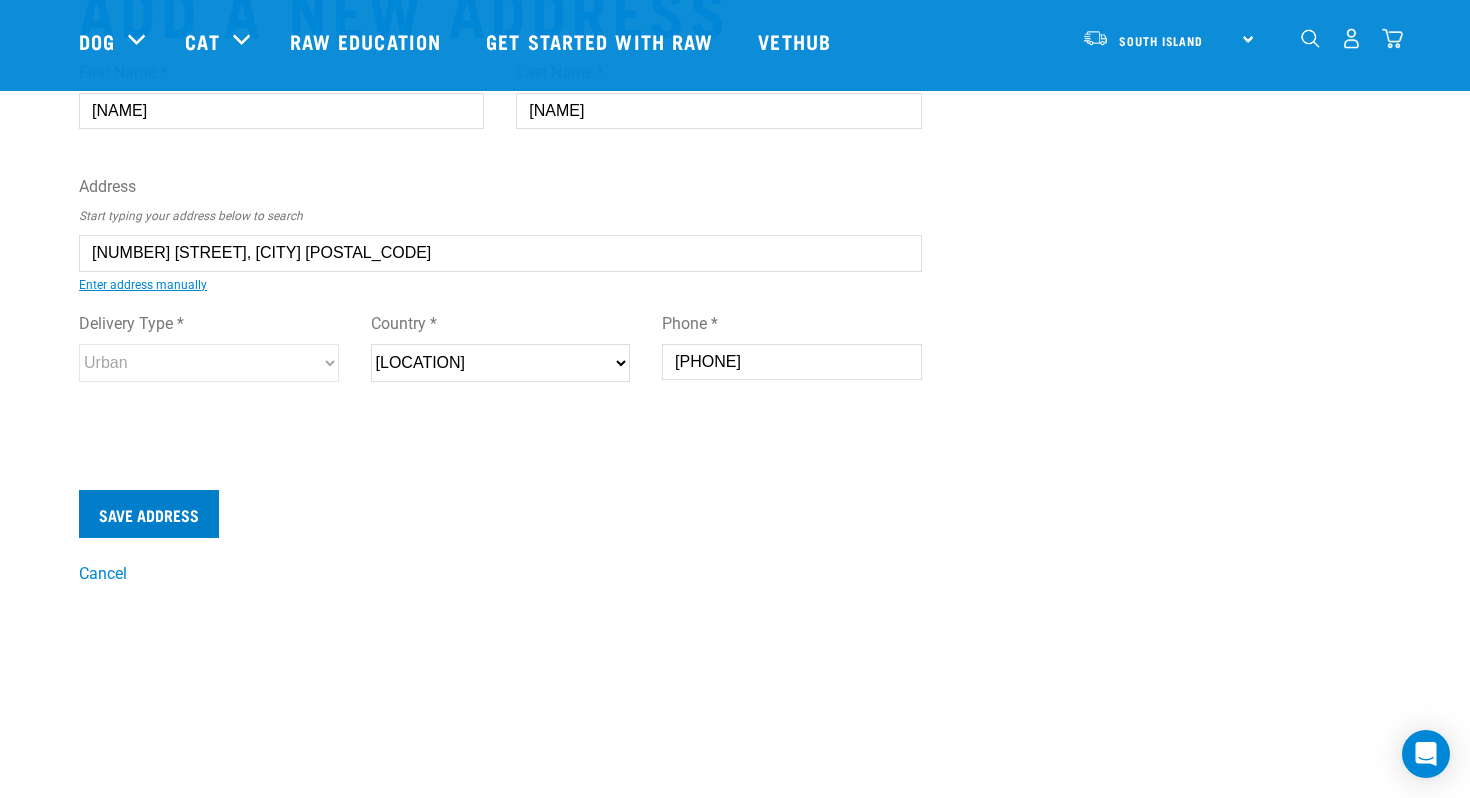 type on "25 Tauhinu Avenue, Lincoln 7608" 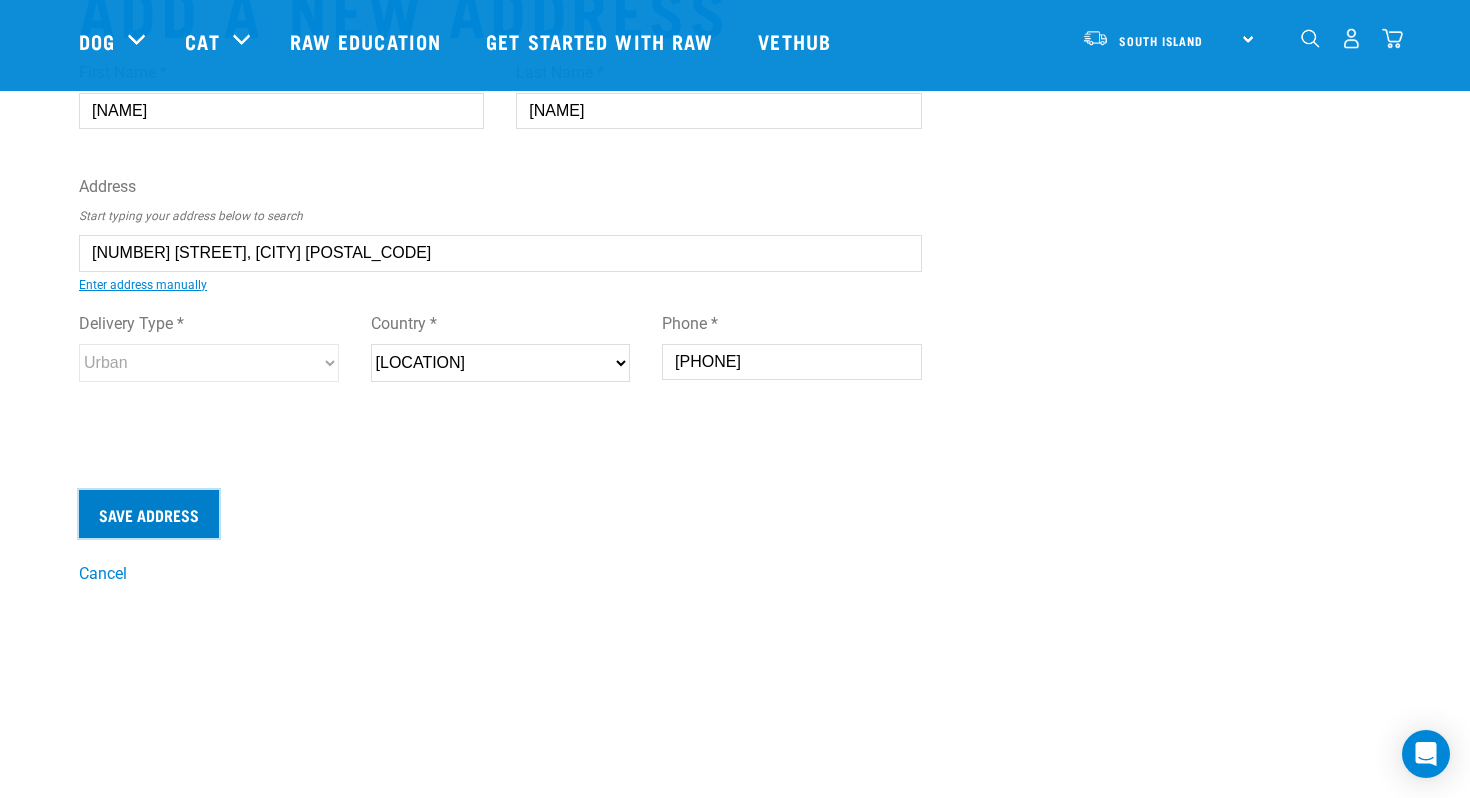 click on "Save Address" at bounding box center (149, 514) 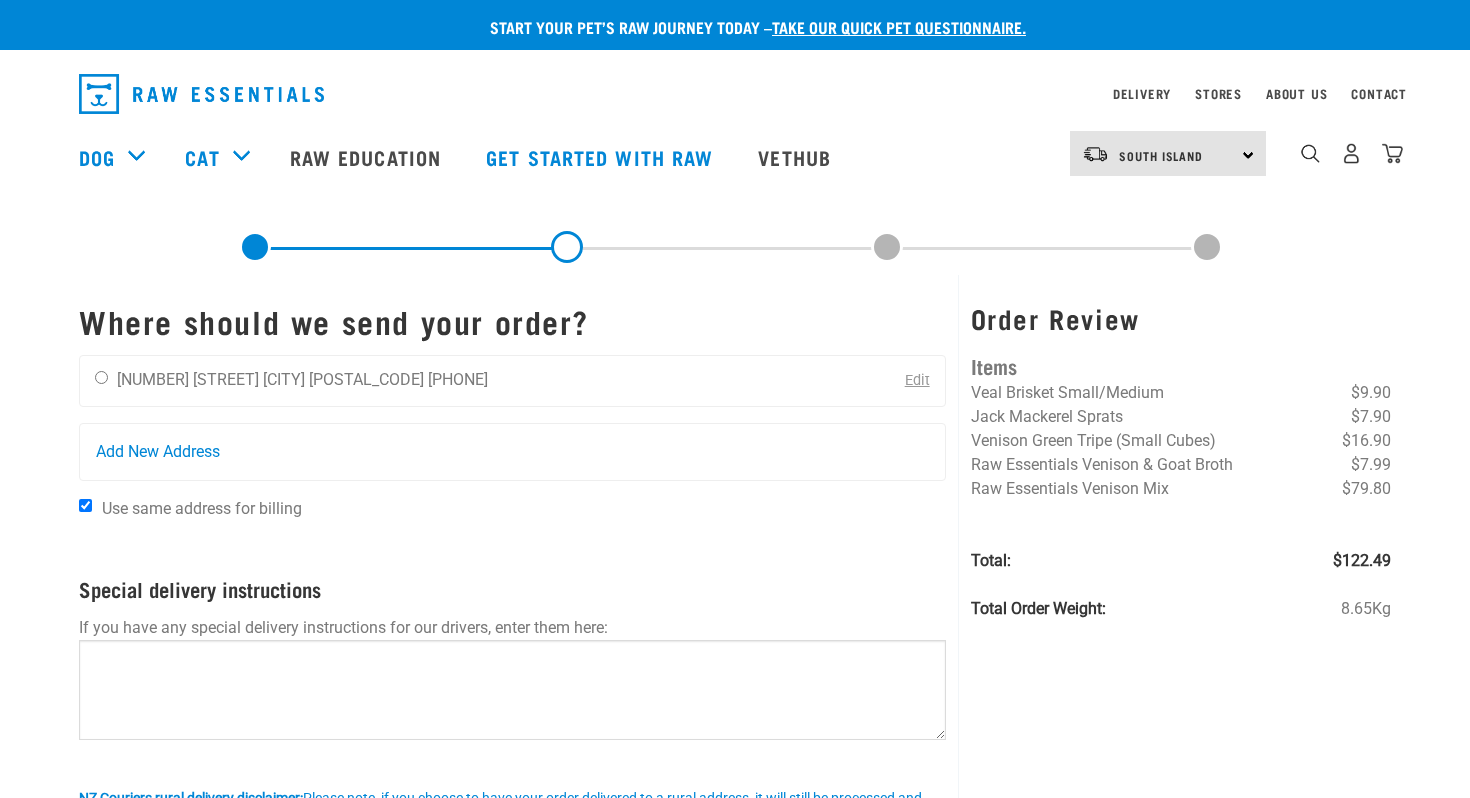 scroll, scrollTop: 0, scrollLeft: 0, axis: both 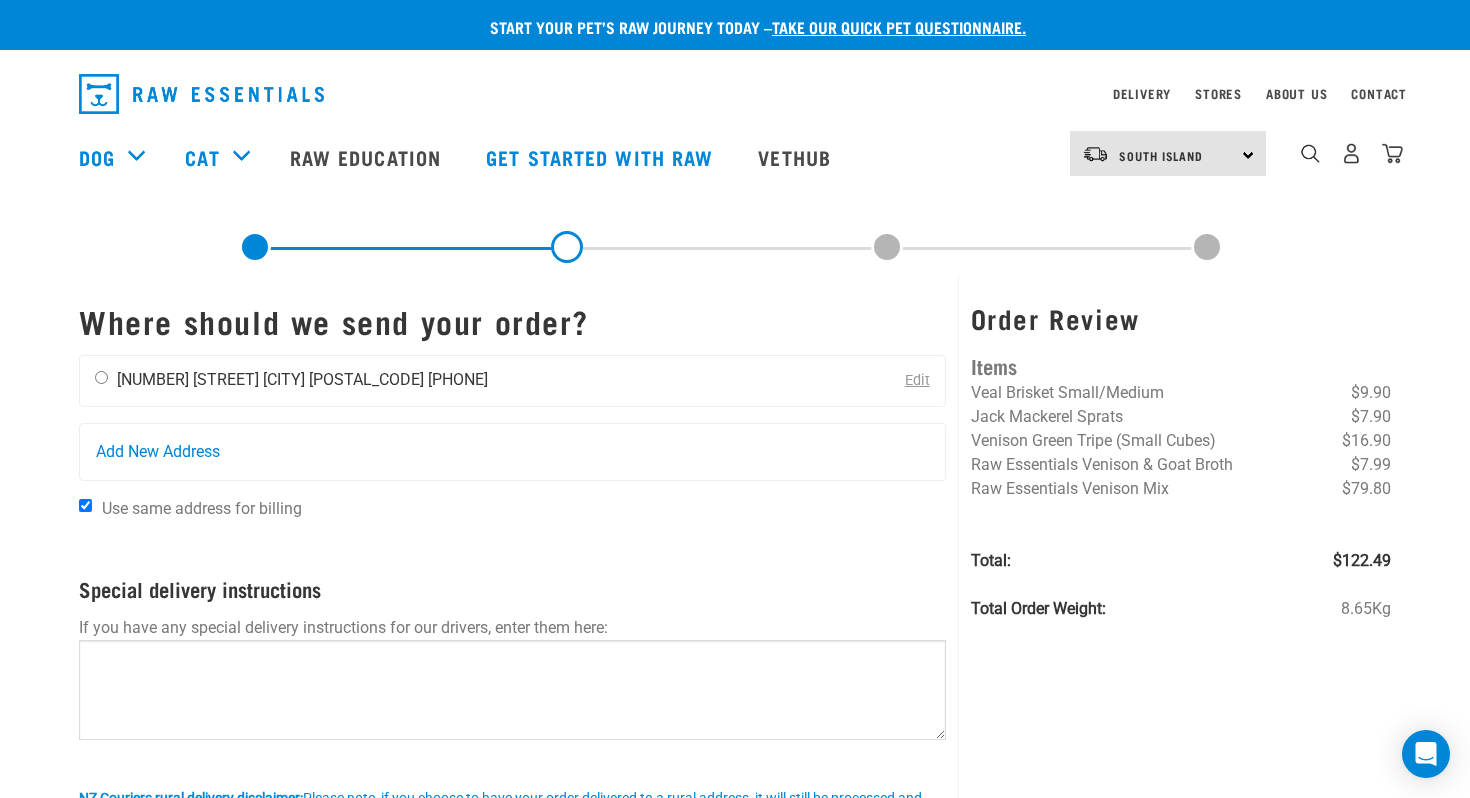 click at bounding box center [101, 377] 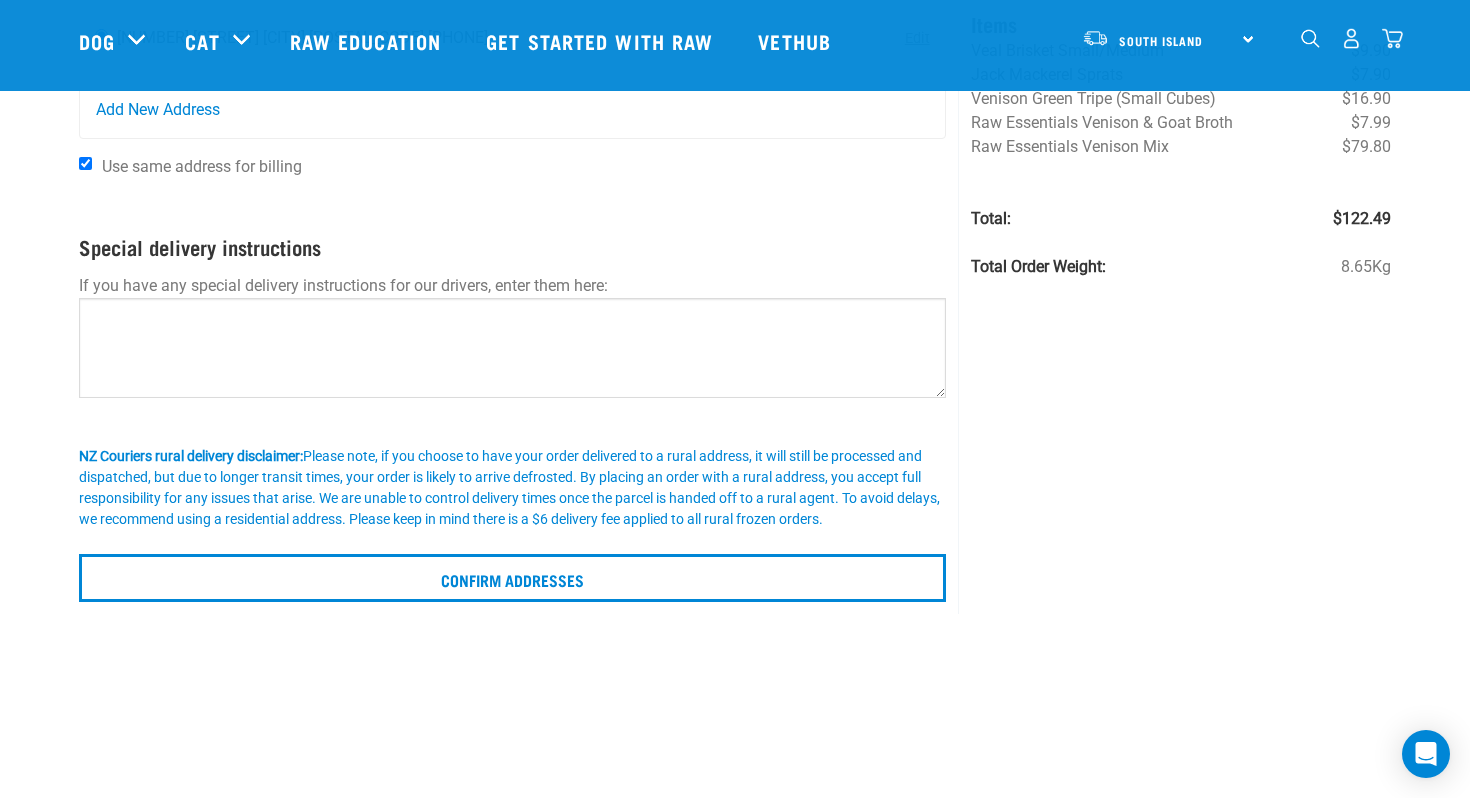 scroll, scrollTop: 196, scrollLeft: 0, axis: vertical 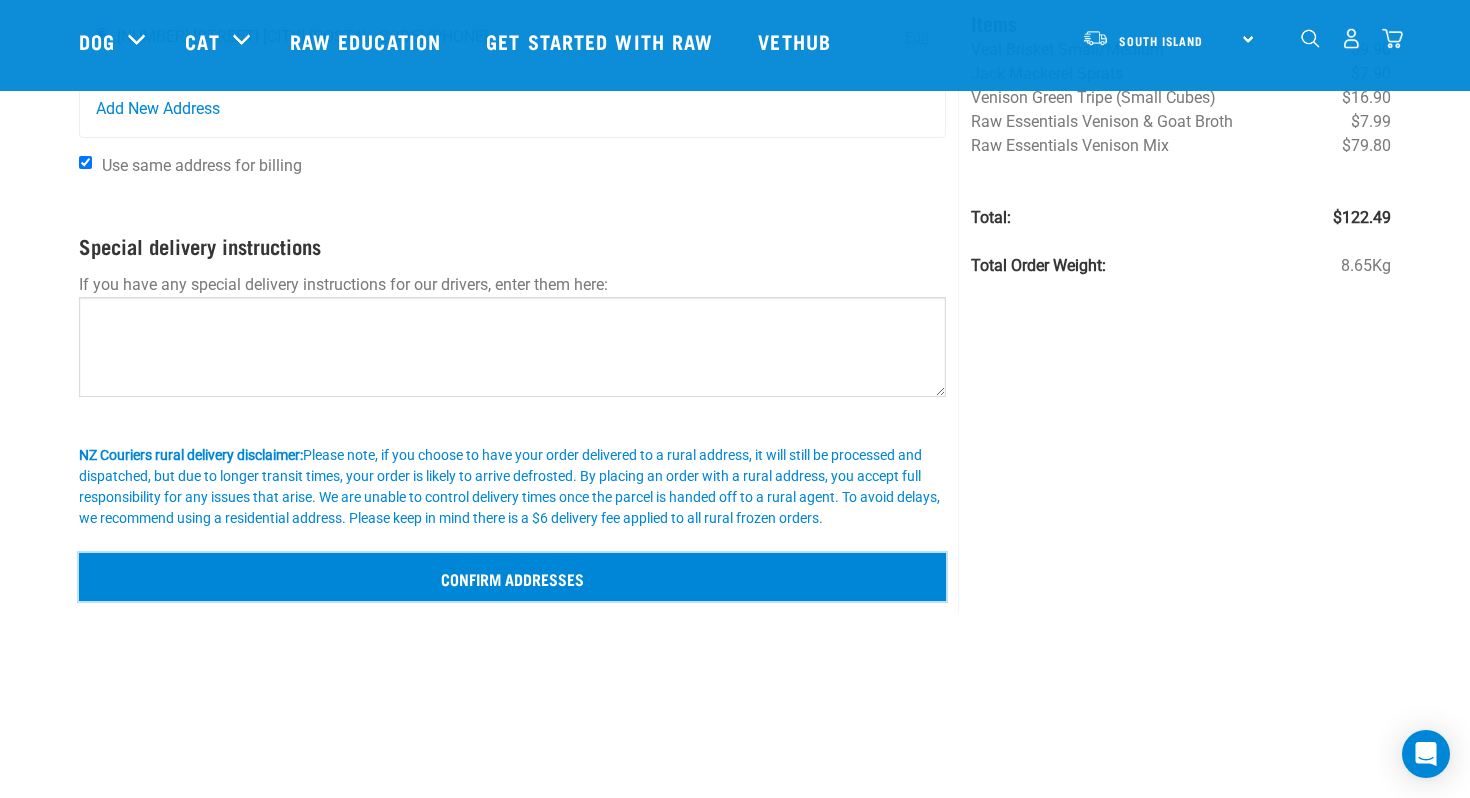 click on "Confirm addresses" at bounding box center (512, 577) 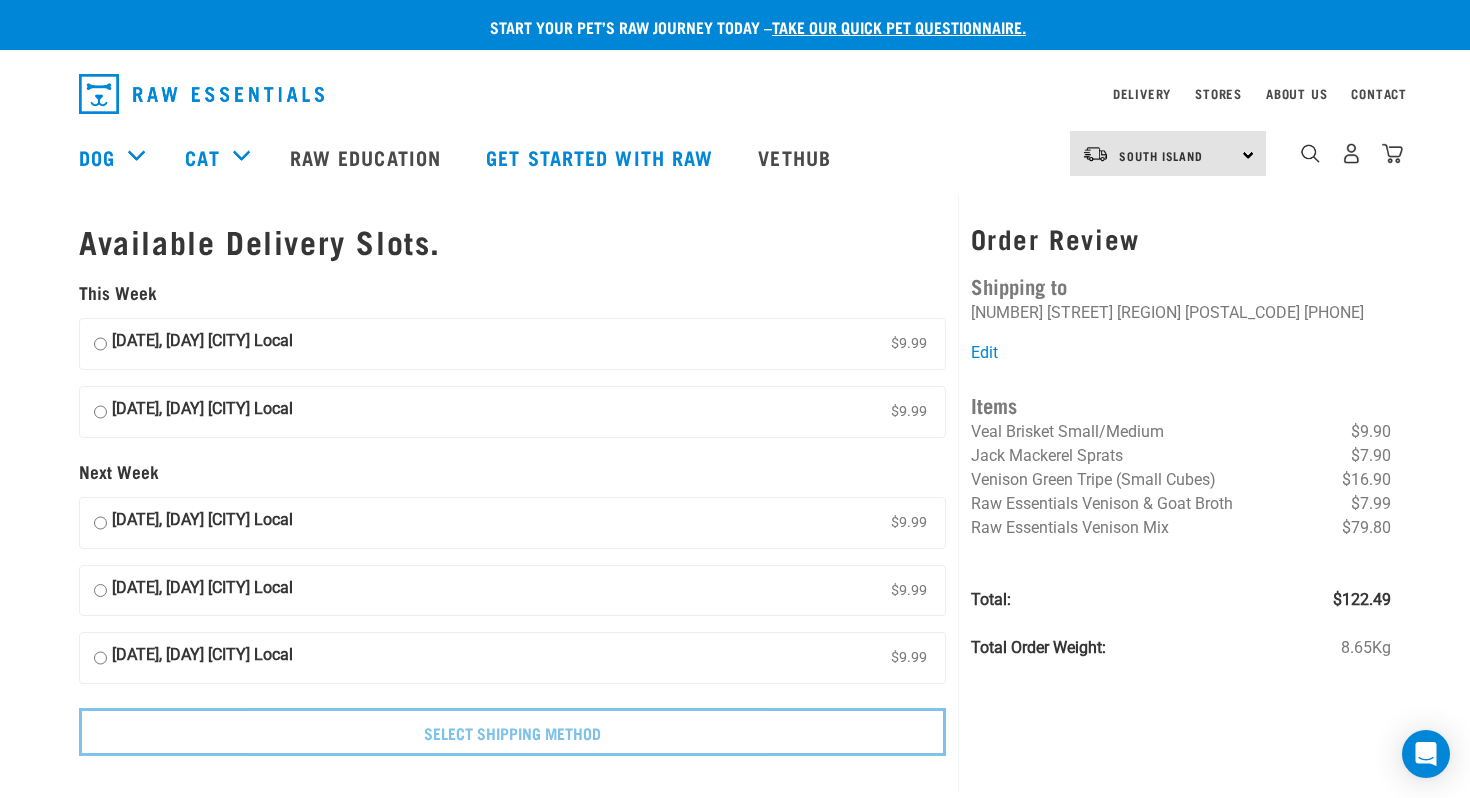 scroll, scrollTop: 0, scrollLeft: 0, axis: both 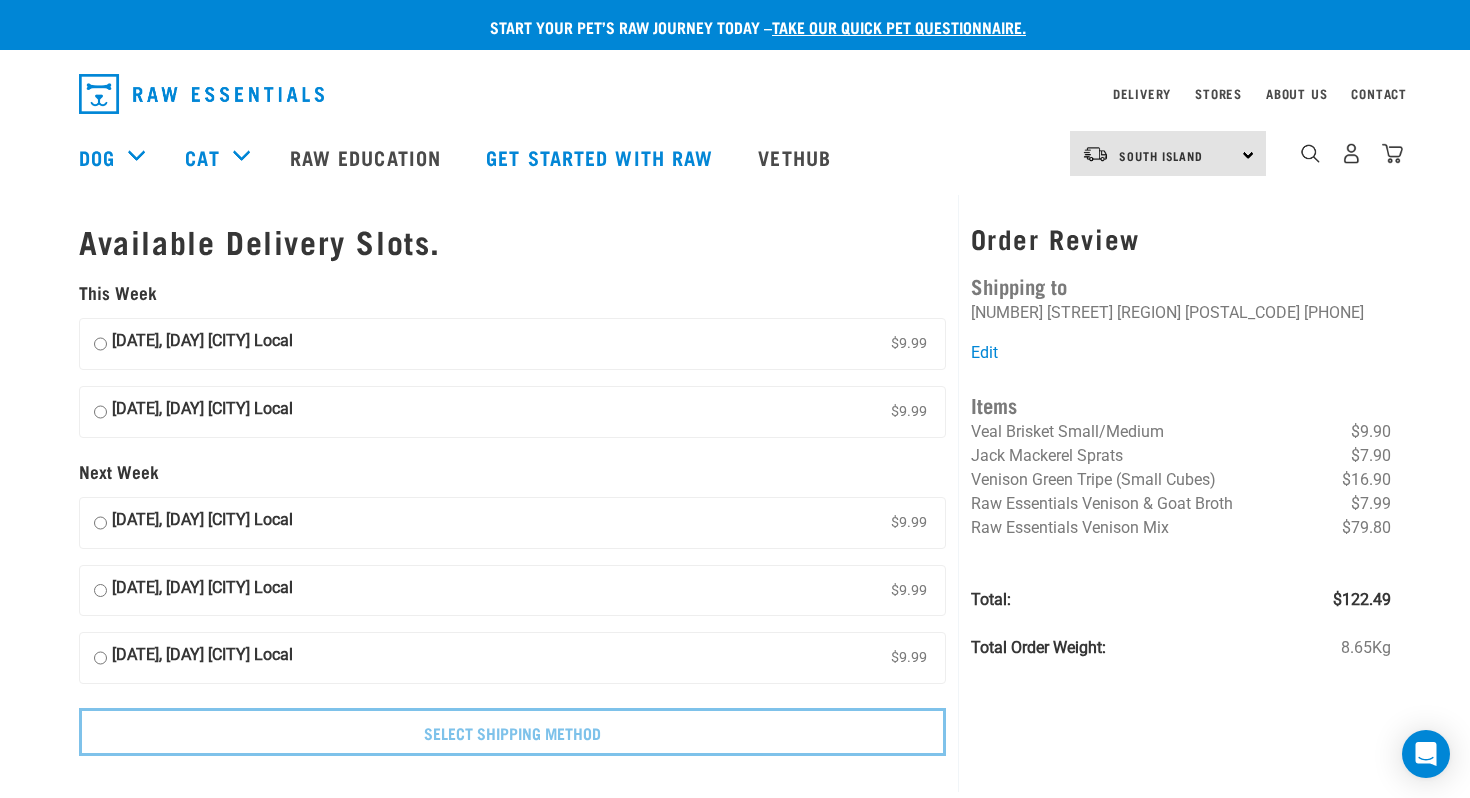 click on "[DATE], [DAY] [CITY] Local $[PRICE]" at bounding box center [100, 344] 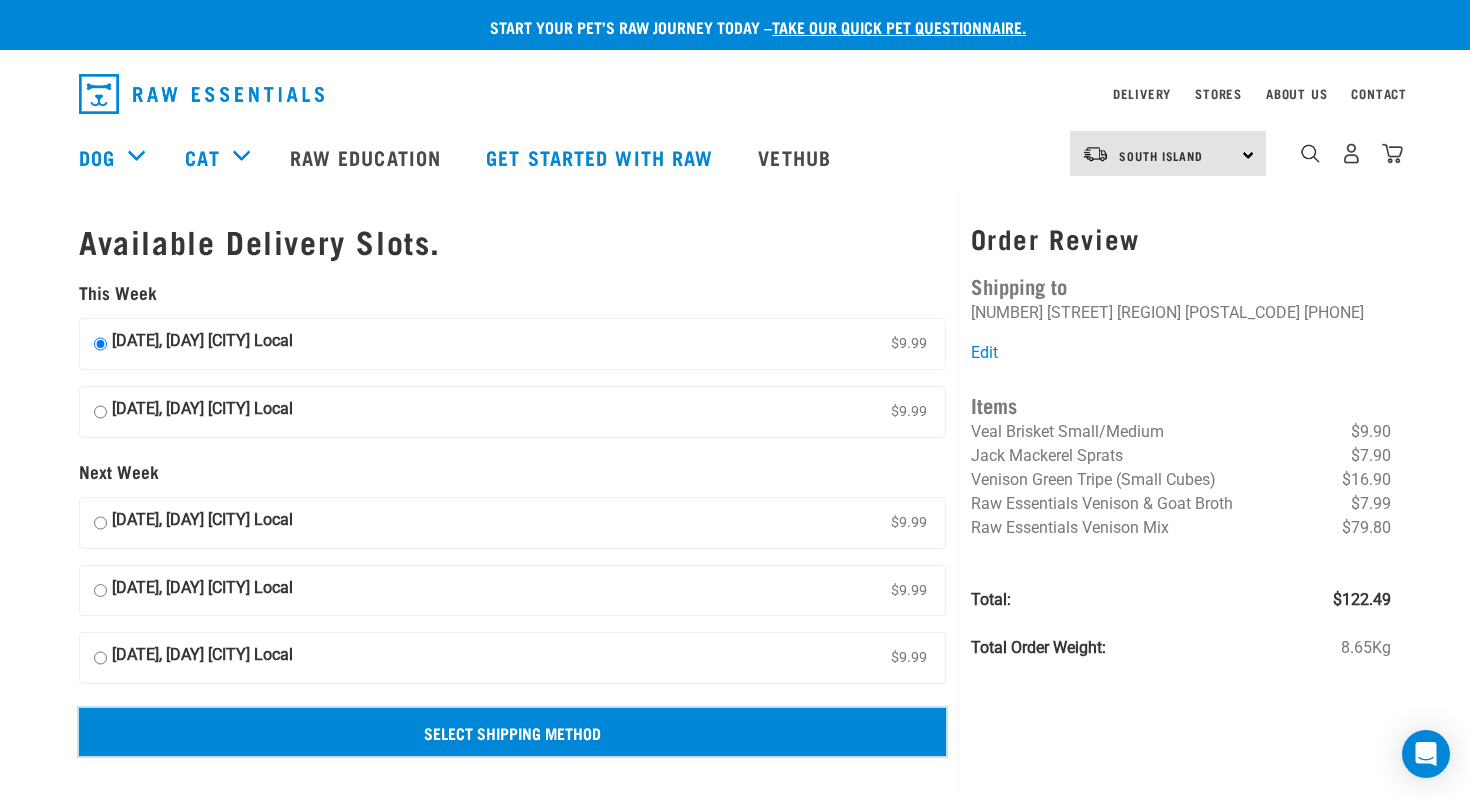 click on "Select Shipping Method" at bounding box center (512, 732) 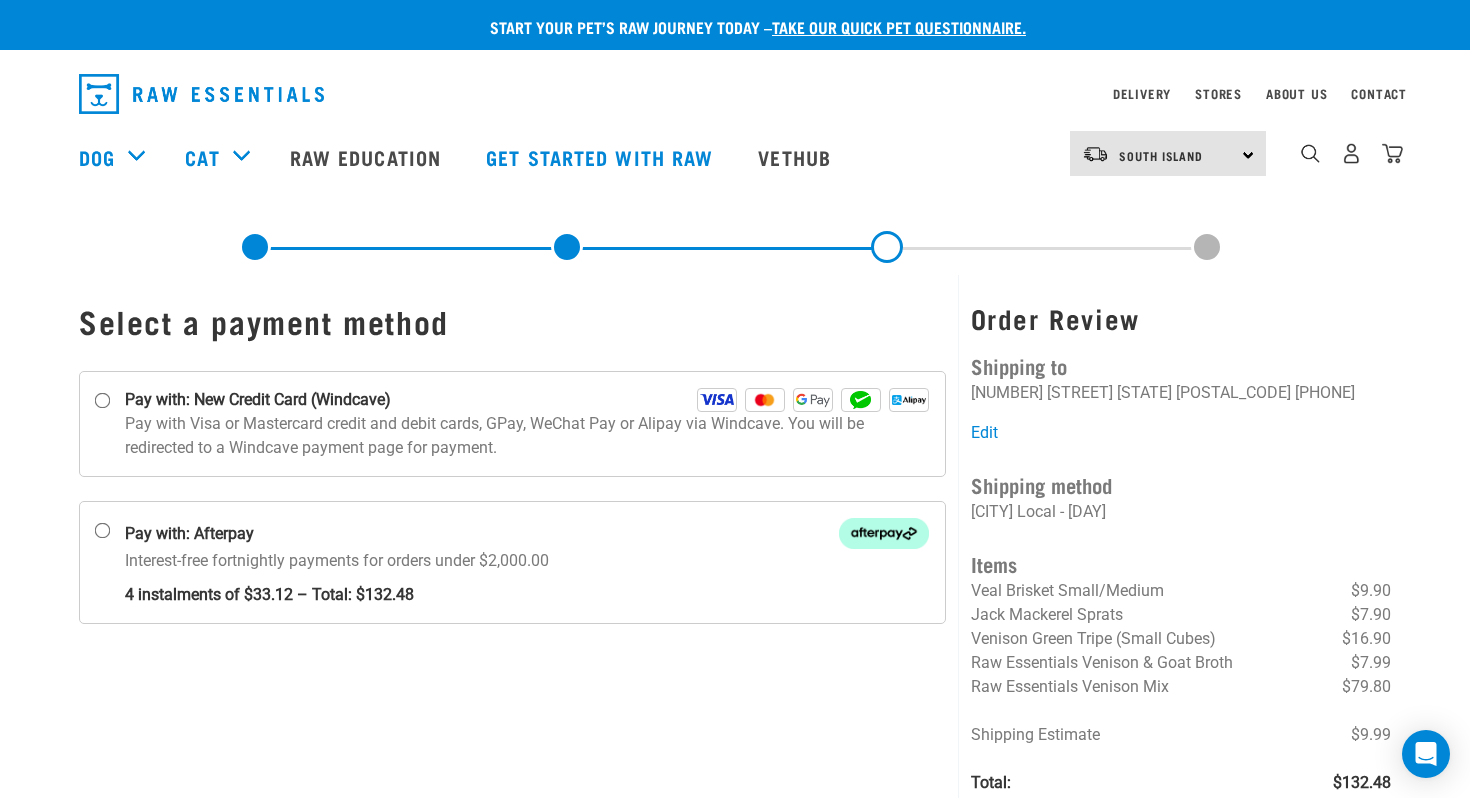 scroll, scrollTop: 0, scrollLeft: 0, axis: both 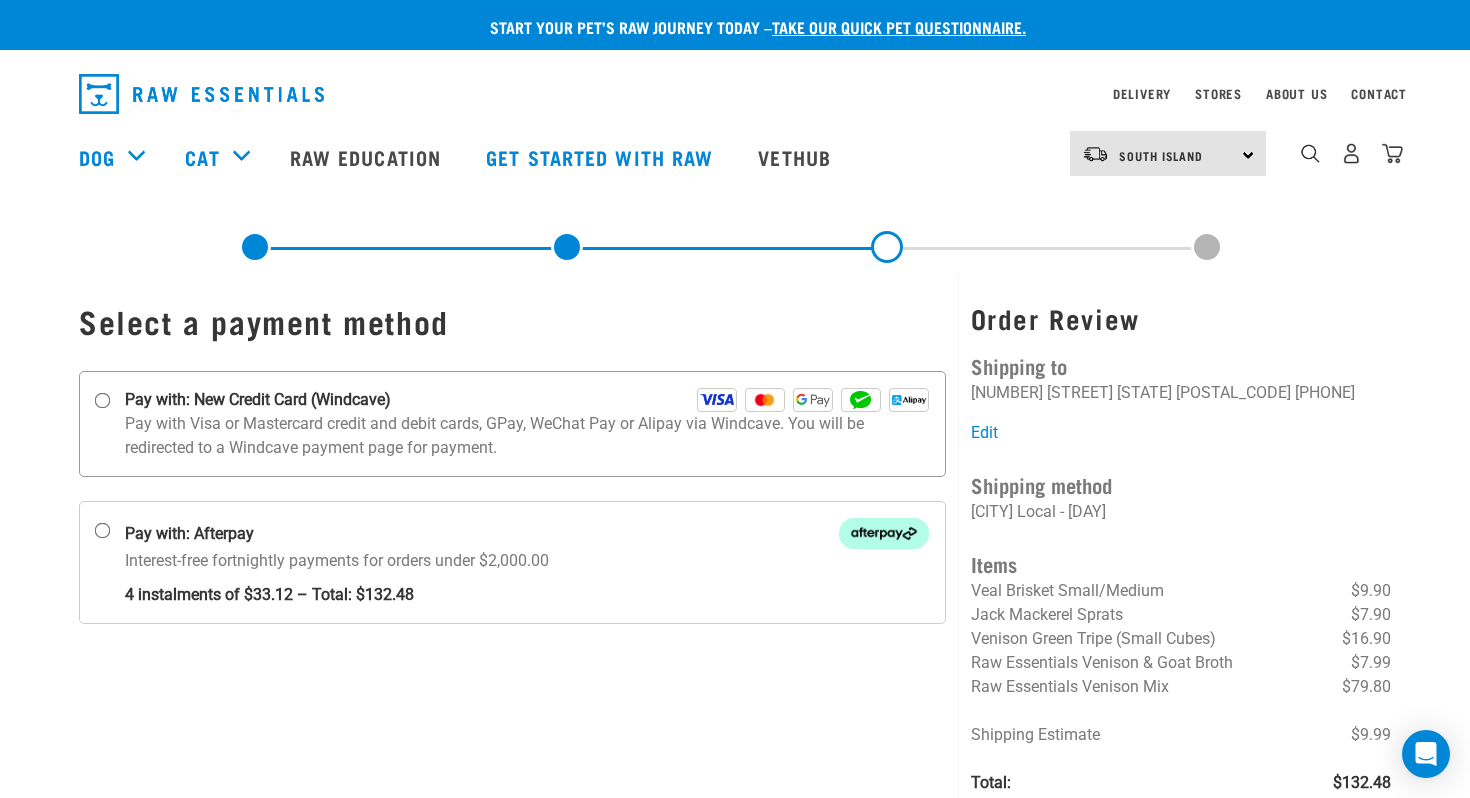click on "Pay with: New Credit Card (Windcave)" at bounding box center [103, 401] 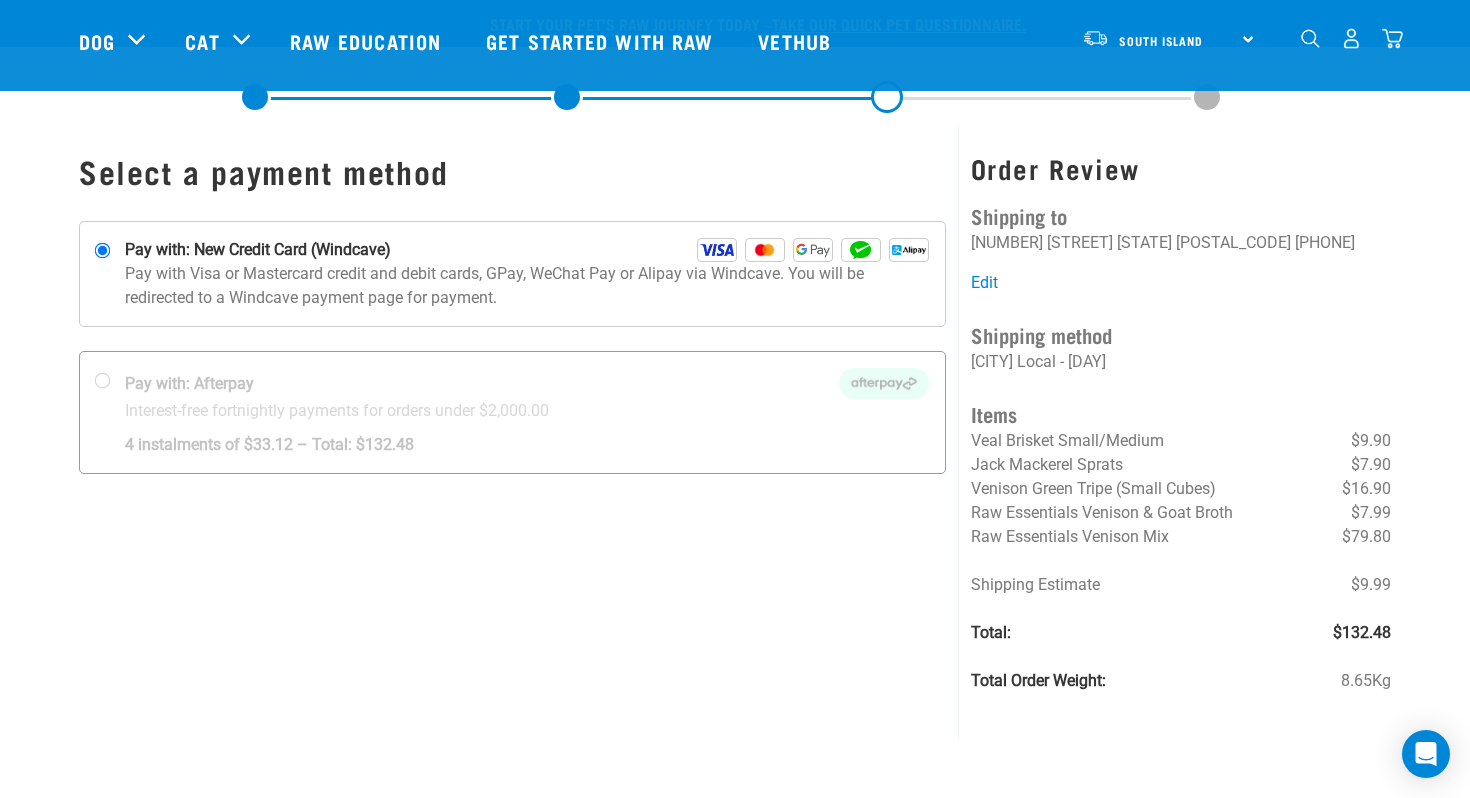 scroll, scrollTop: 0, scrollLeft: 0, axis: both 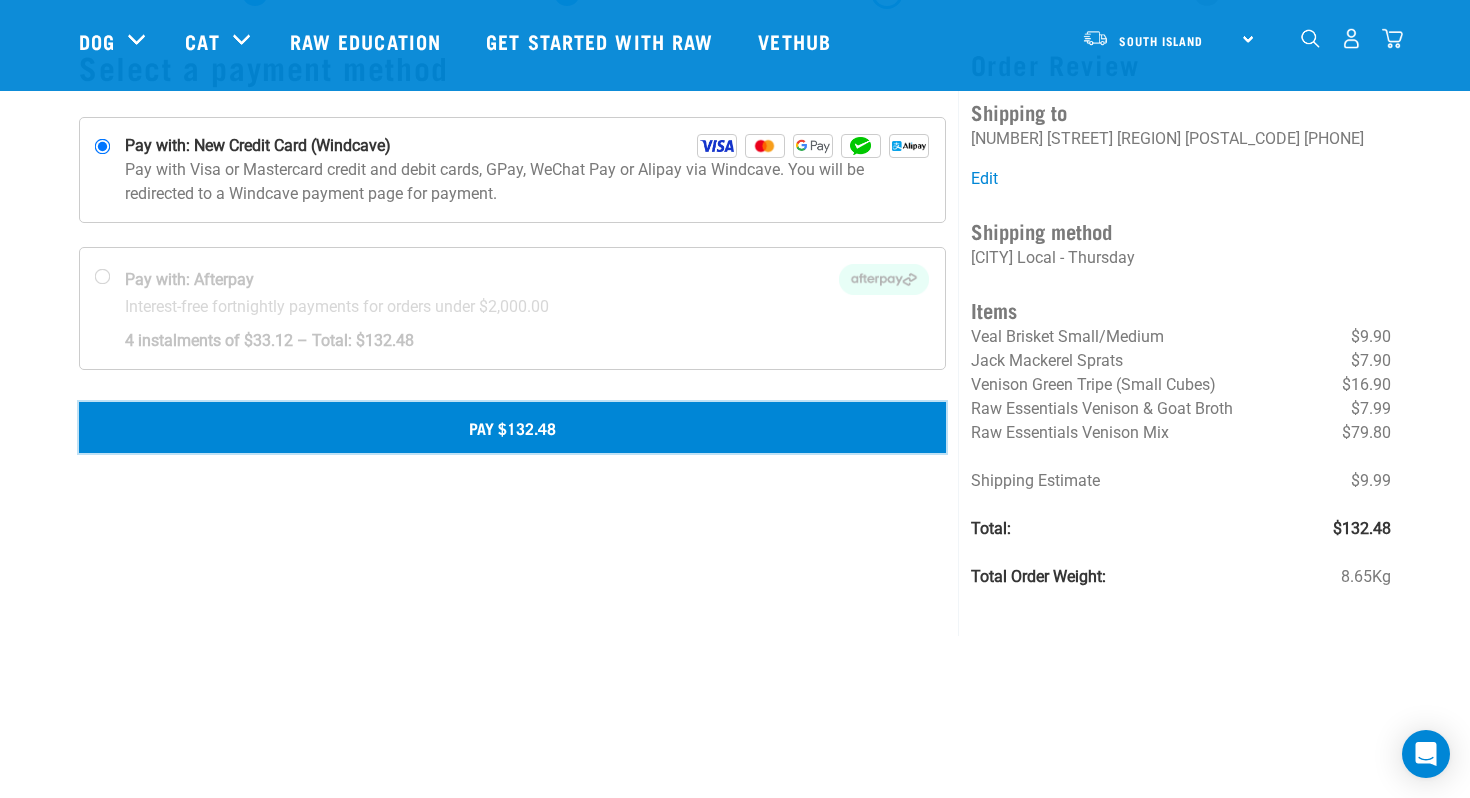click on "Pay $132.48" at bounding box center (512, 427) 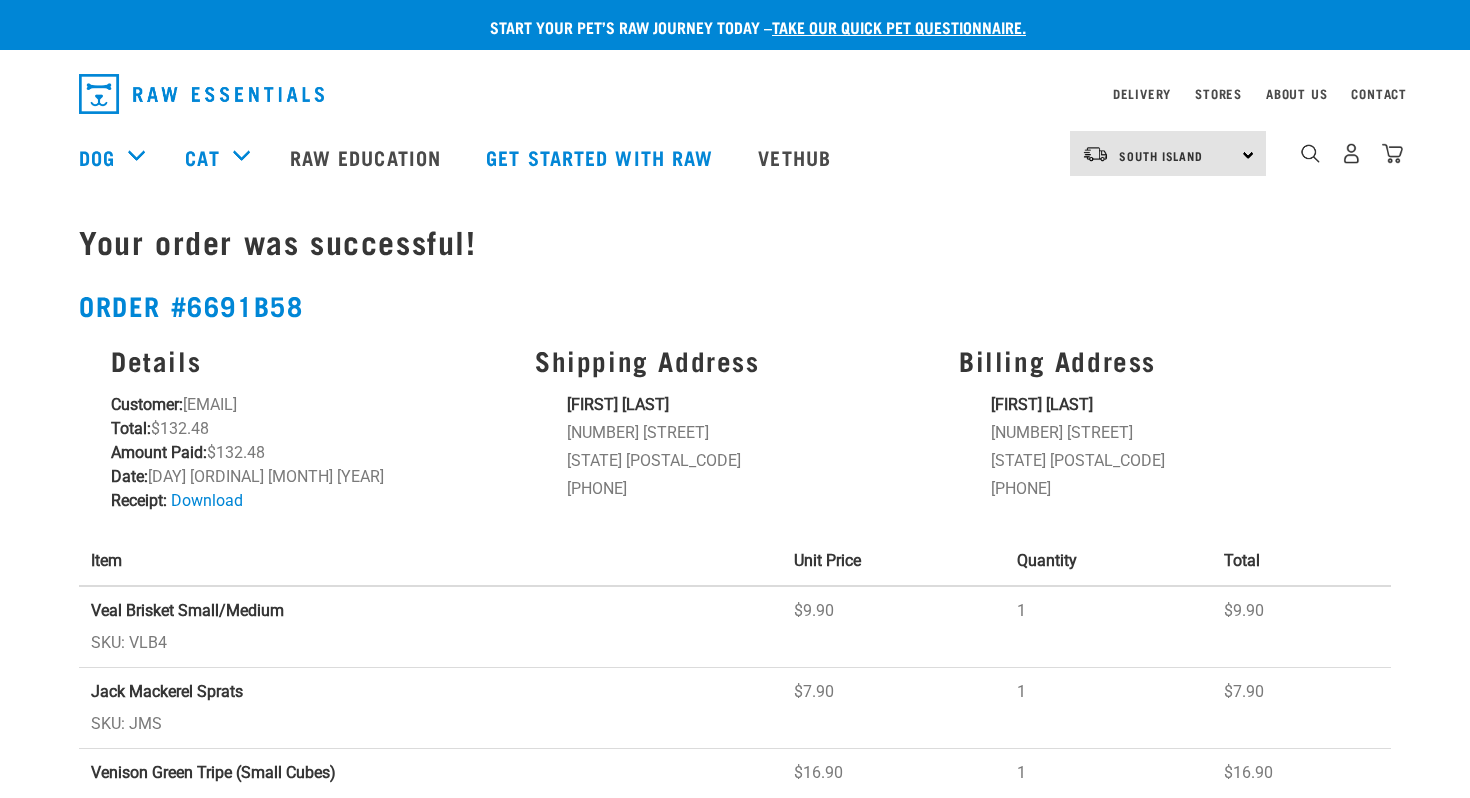 scroll, scrollTop: 0, scrollLeft: 0, axis: both 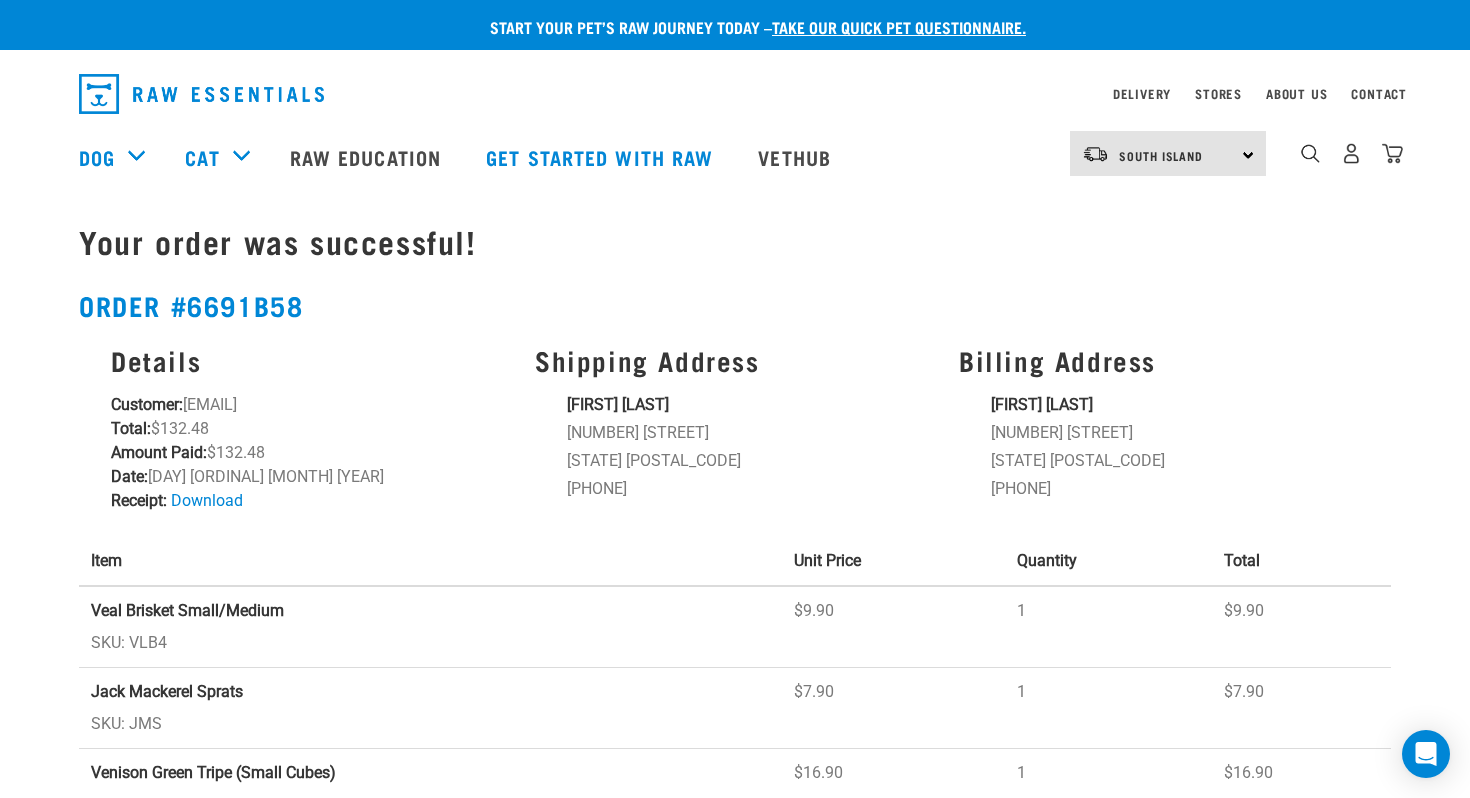 click on "Billing Address" at bounding box center (1159, 360) 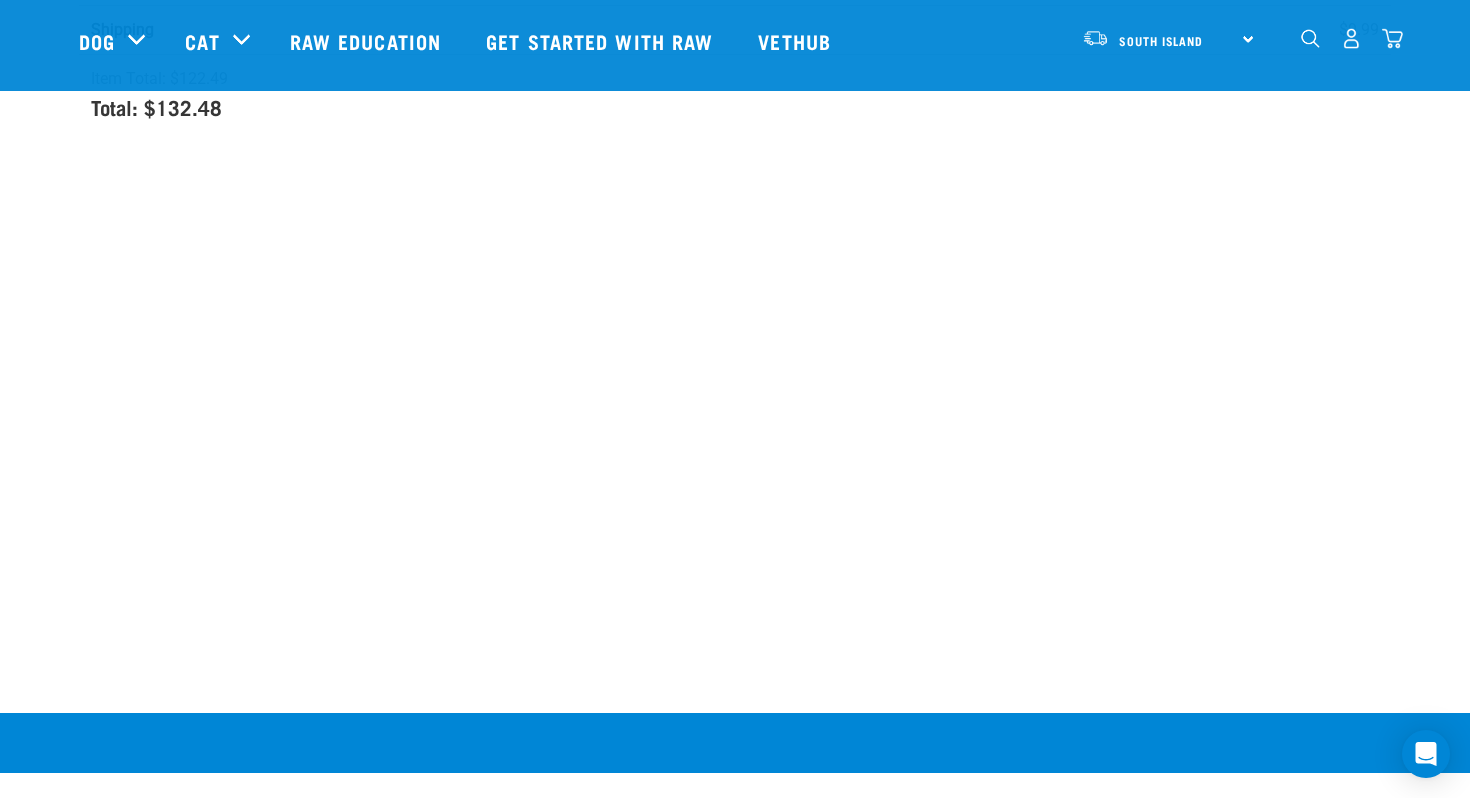 scroll, scrollTop: 0, scrollLeft: 0, axis: both 